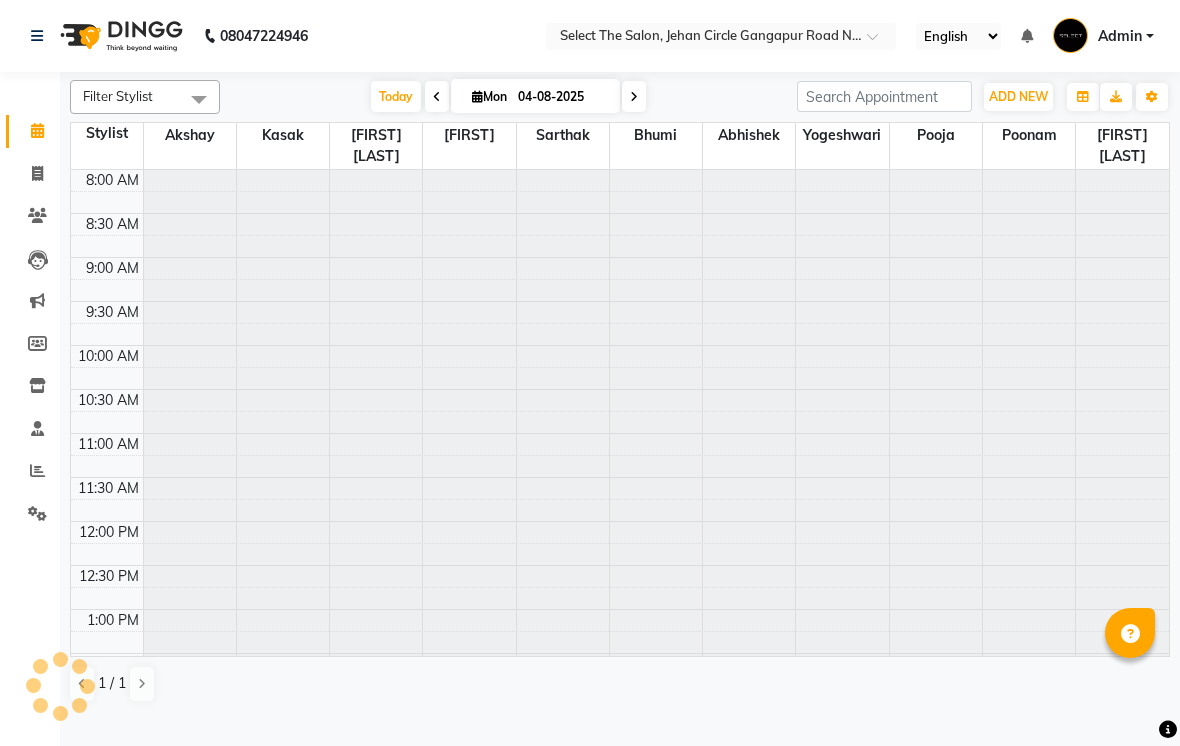 scroll, scrollTop: 0, scrollLeft: 0, axis: both 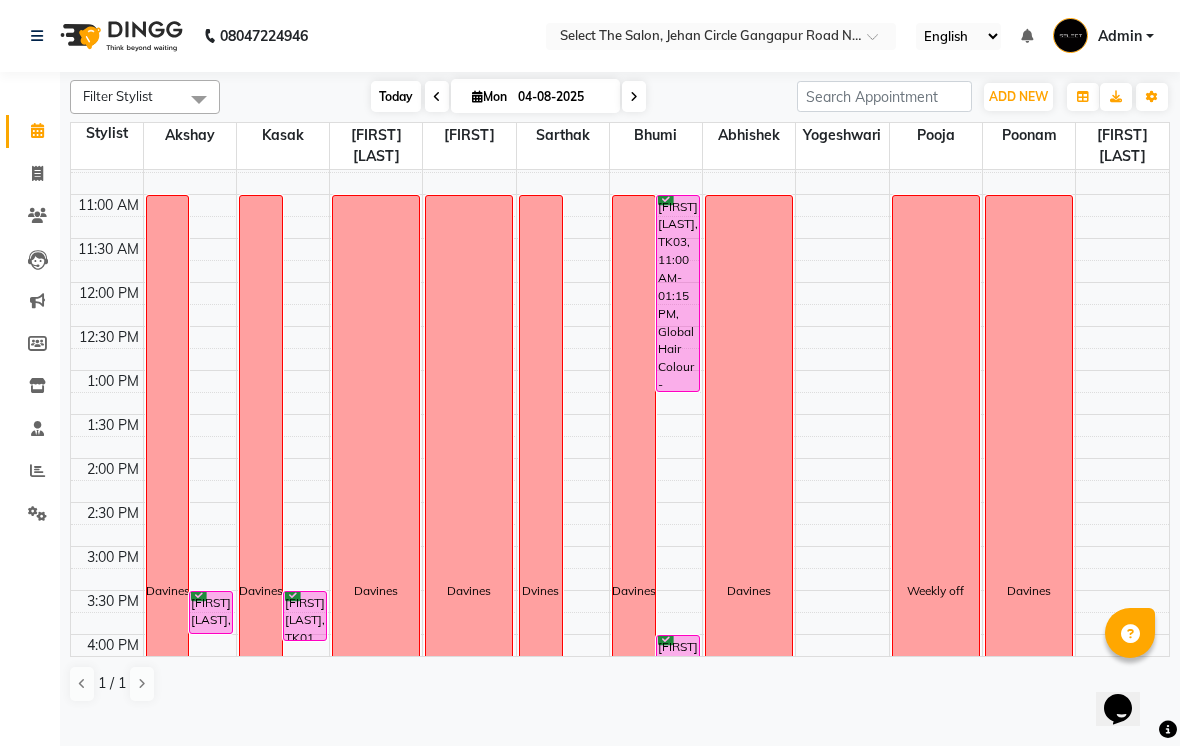 click on "Today" at bounding box center [396, 96] 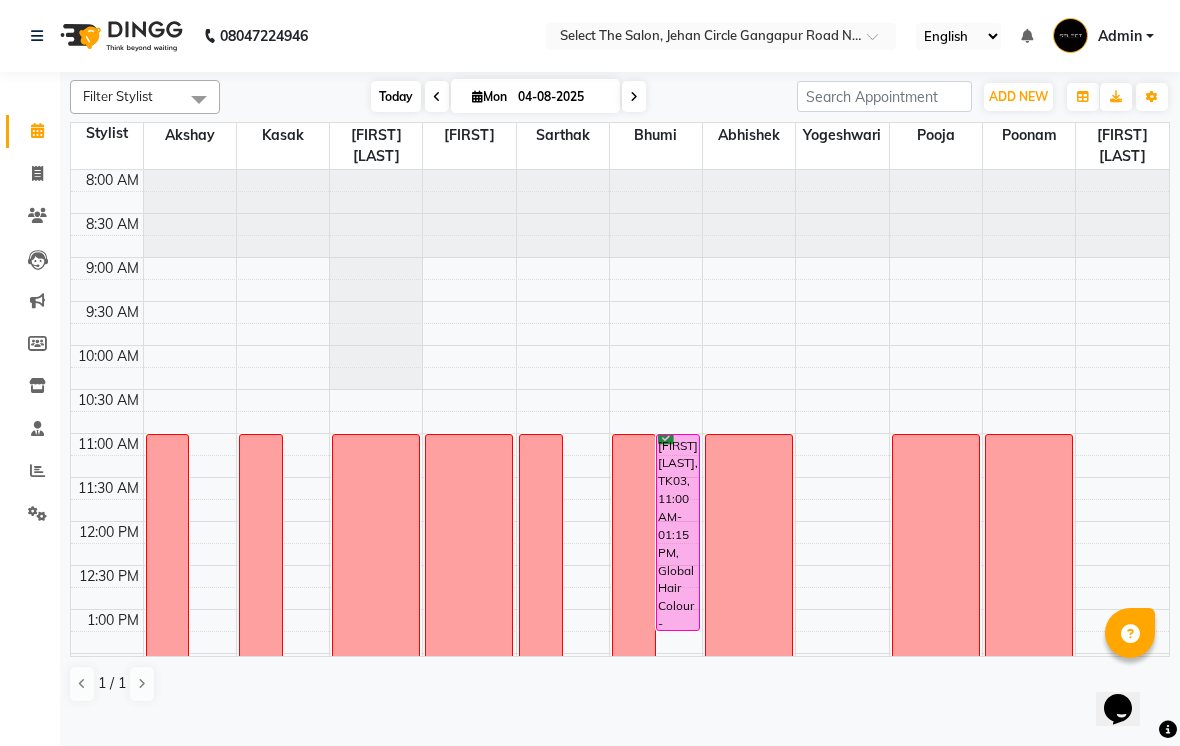 scroll, scrollTop: 177, scrollLeft: 0, axis: vertical 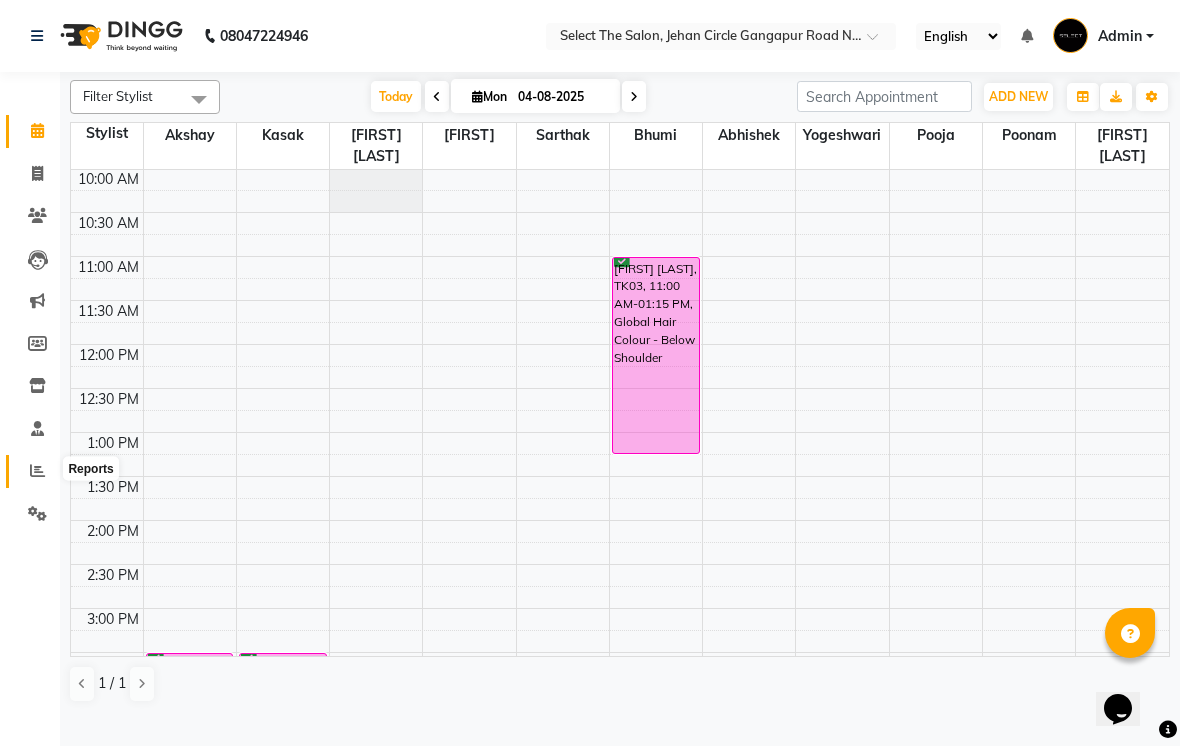 click 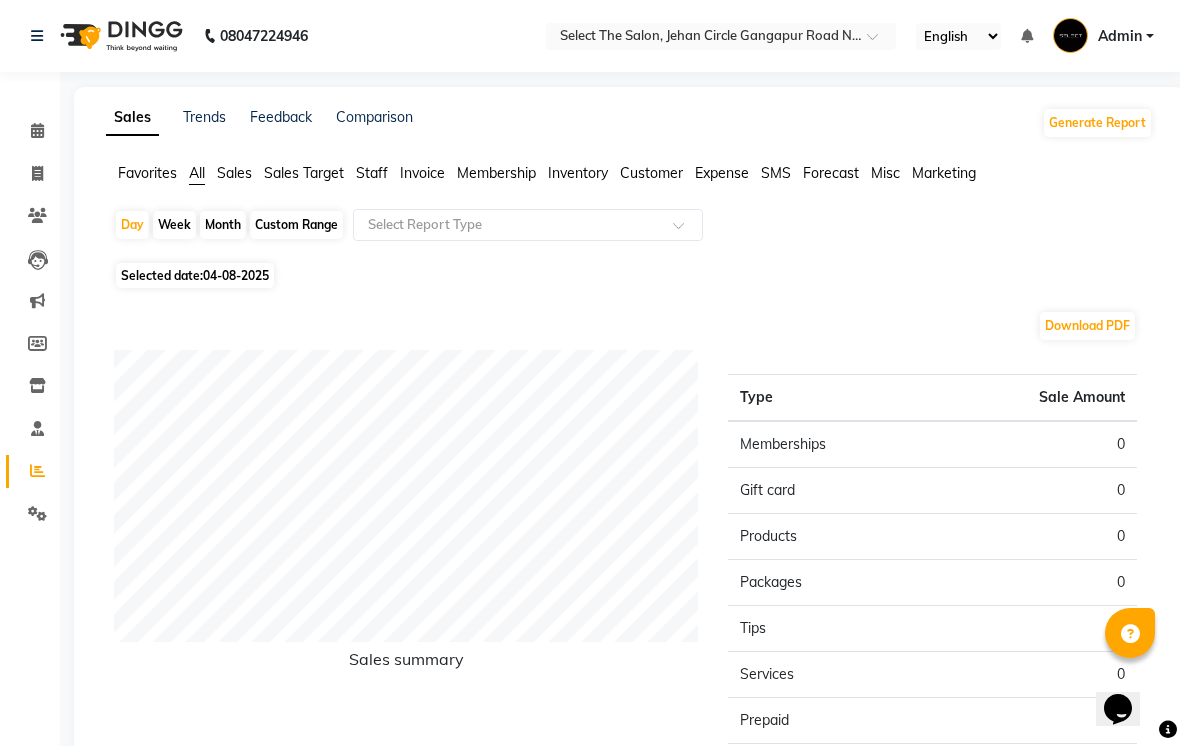 click on "Selected date:  04-08-2025" 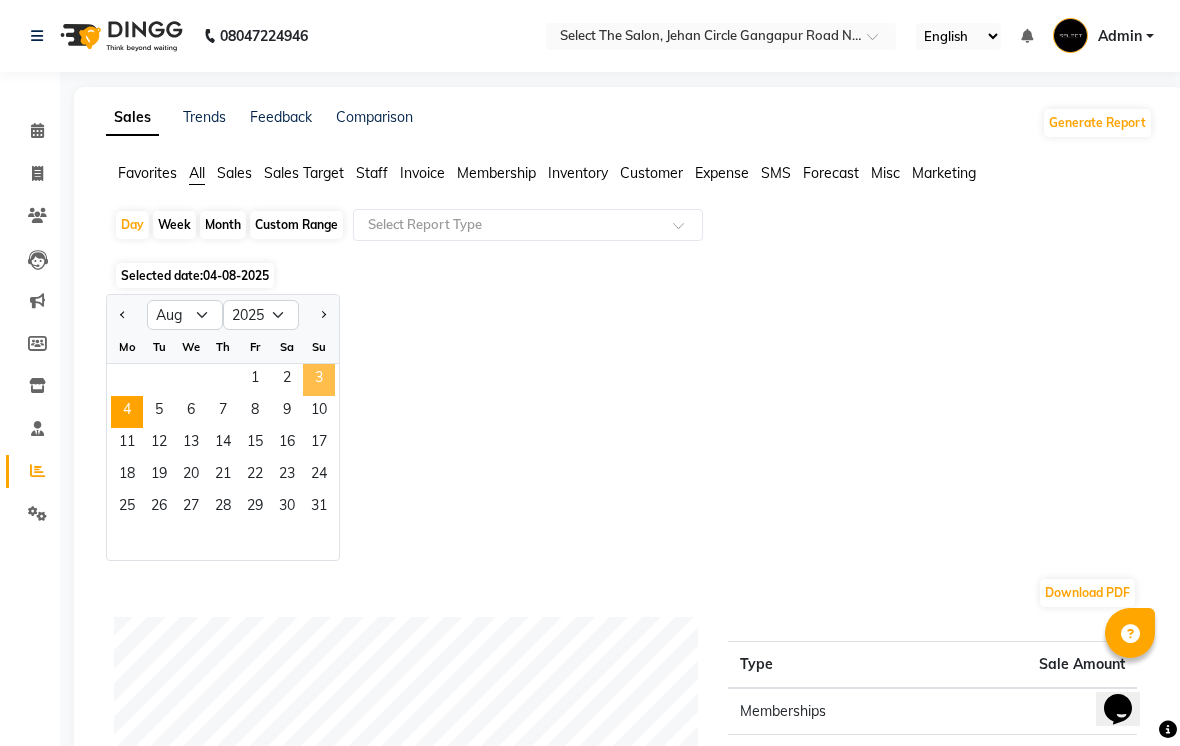 click on "3" 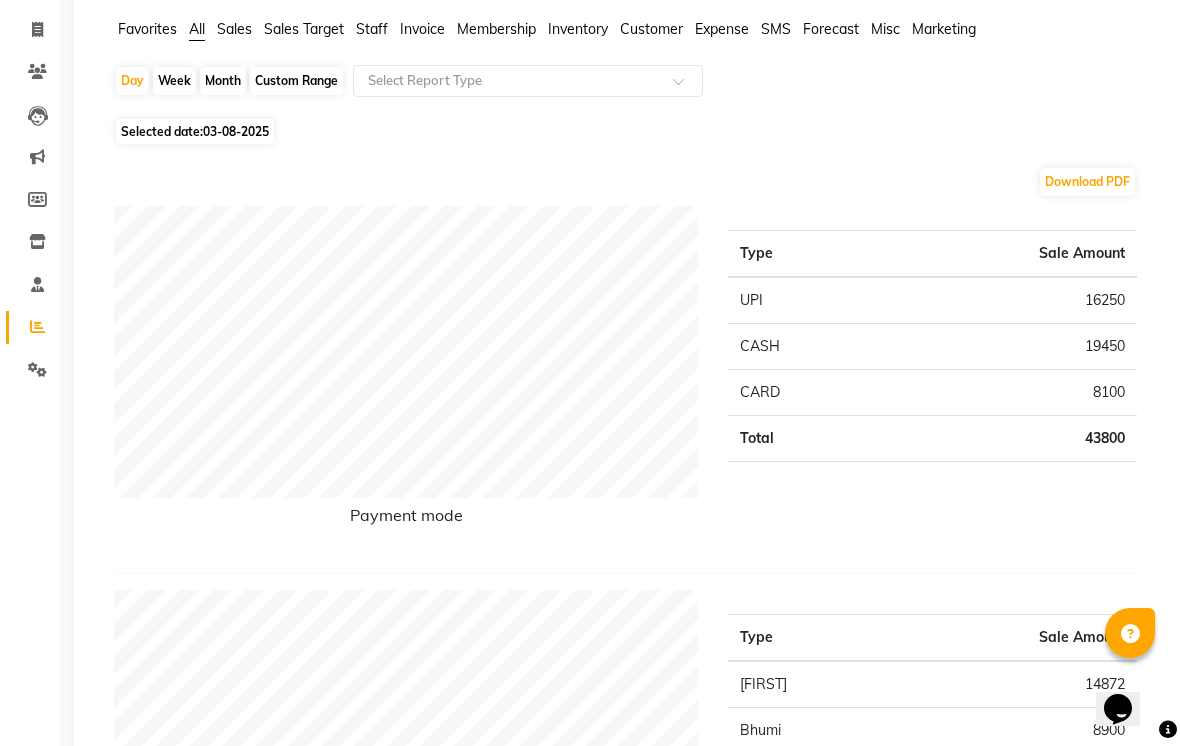 scroll, scrollTop: 0, scrollLeft: 0, axis: both 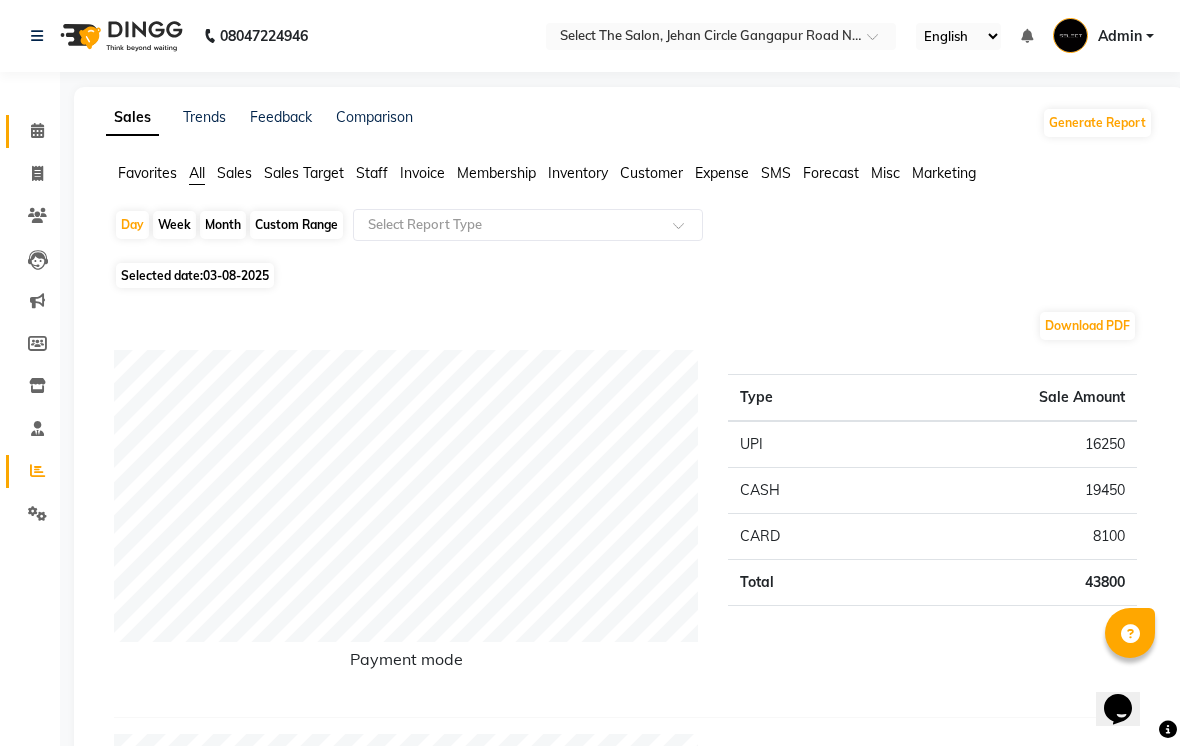 click 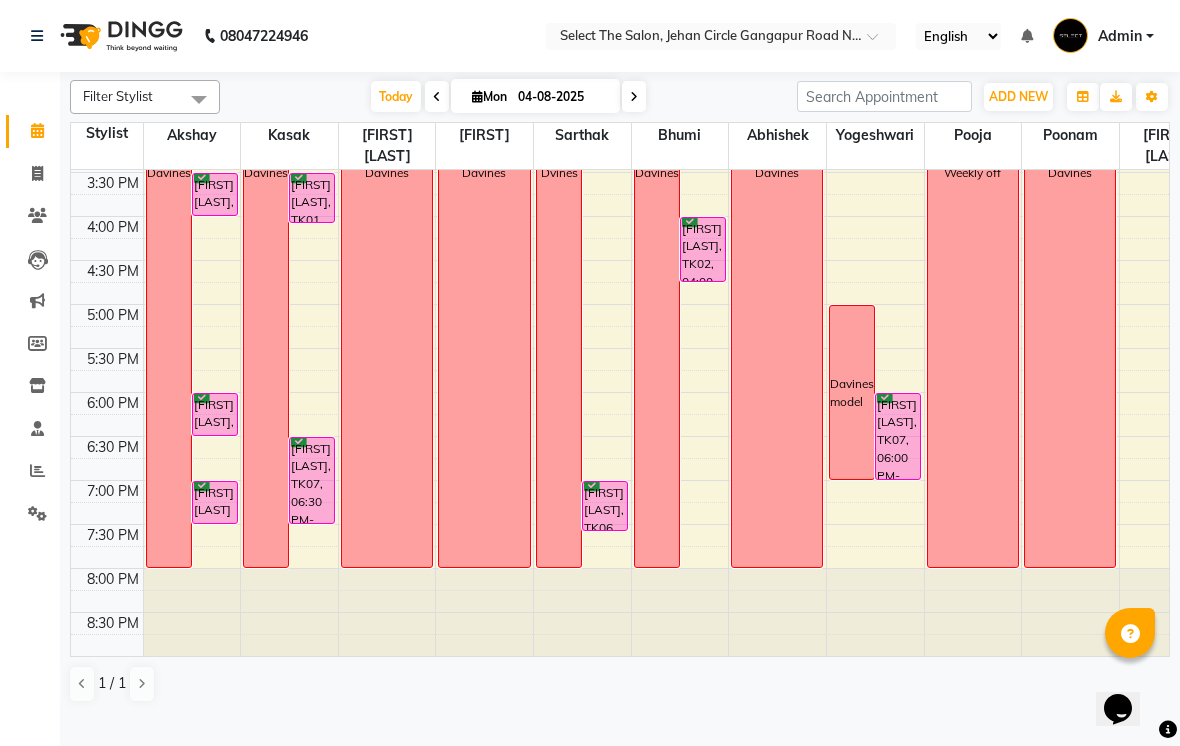 scroll, scrollTop: 657, scrollLeft: 0, axis: vertical 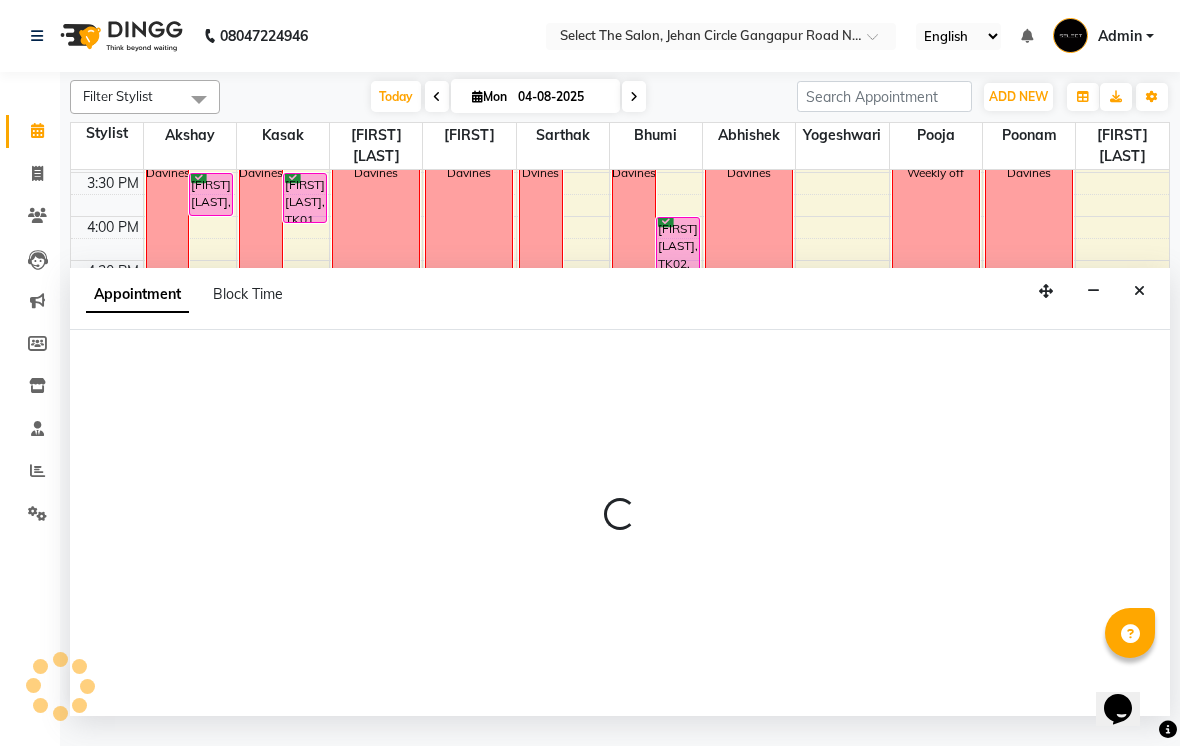 select on "36897" 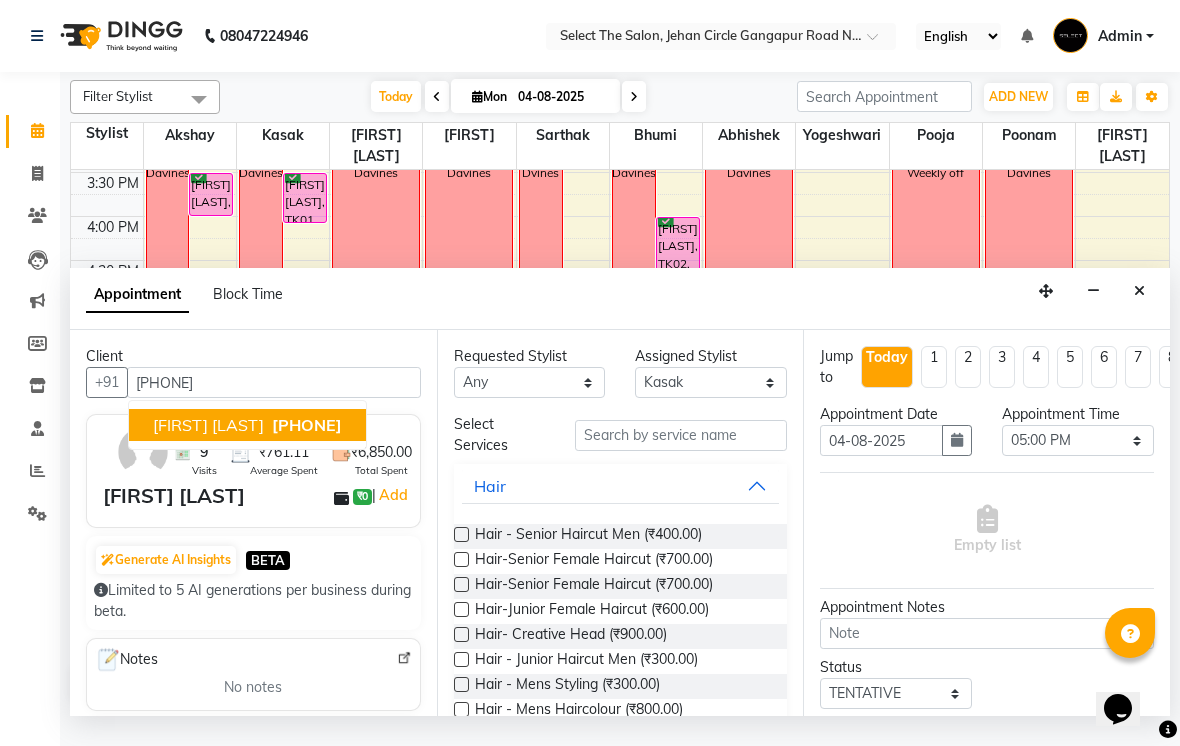 click on "[FIRST] [LAST]   [PHONE]" at bounding box center (247, 425) 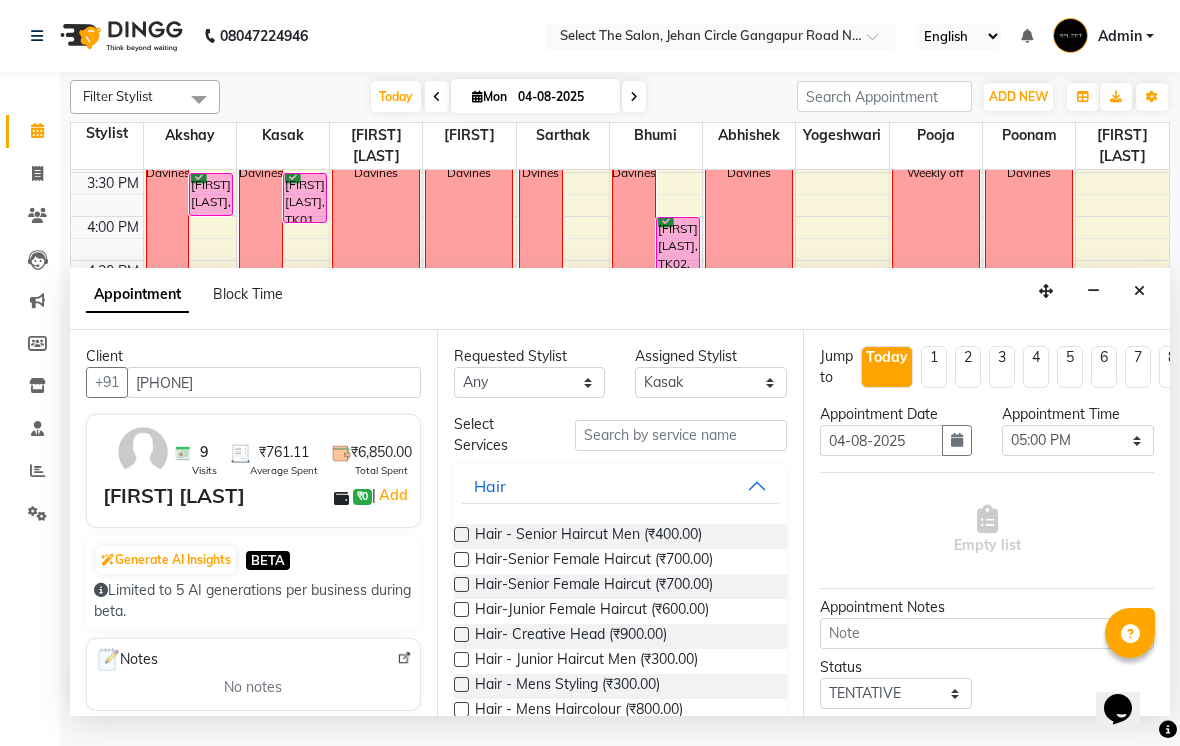 type on "[PHONE]" 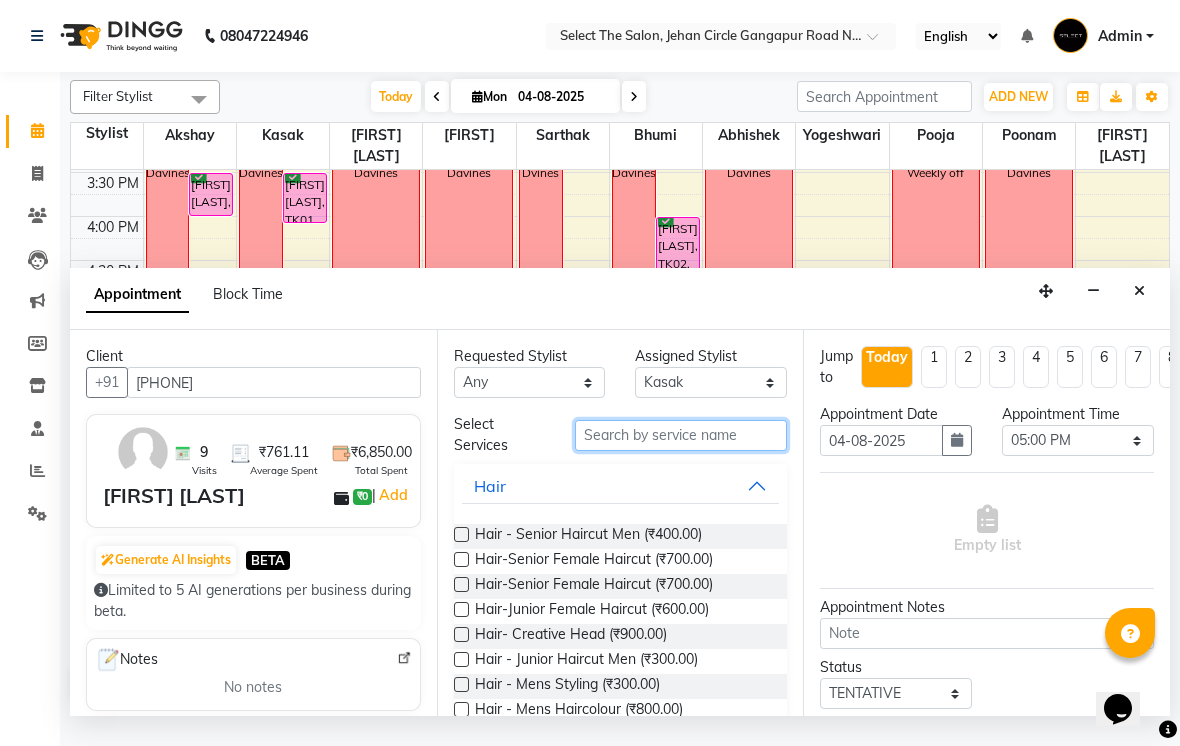 click at bounding box center [681, 435] 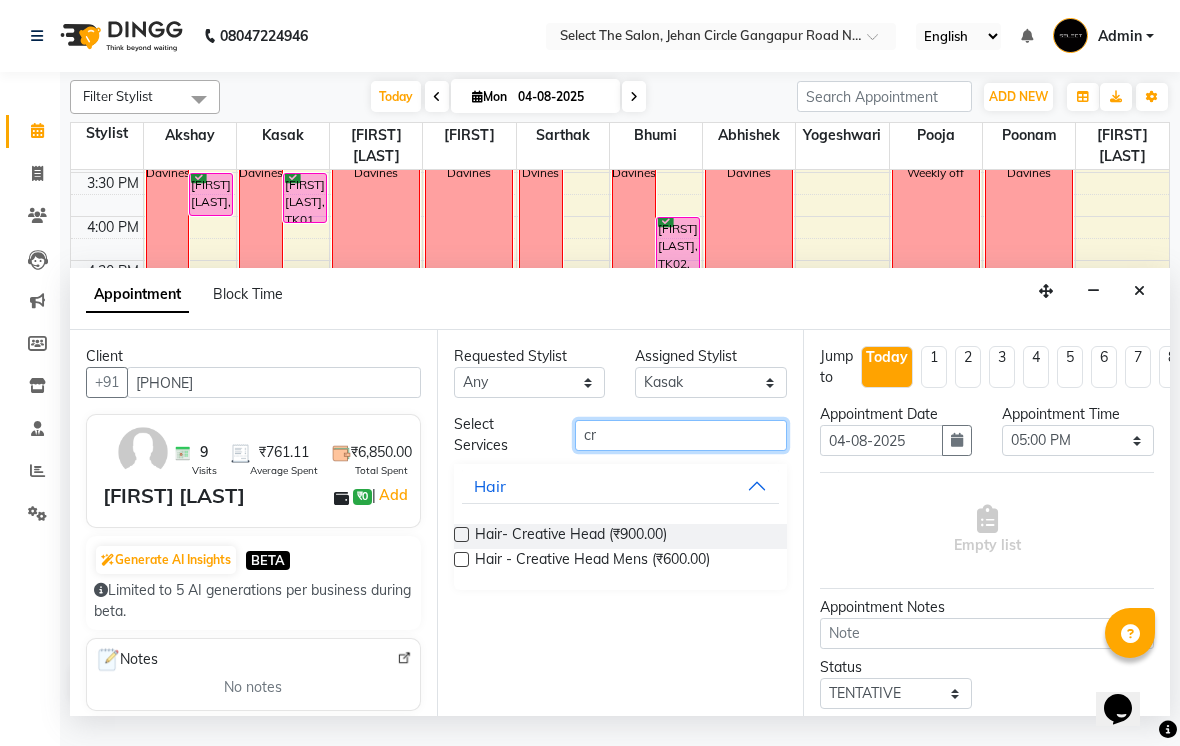 type on "c" 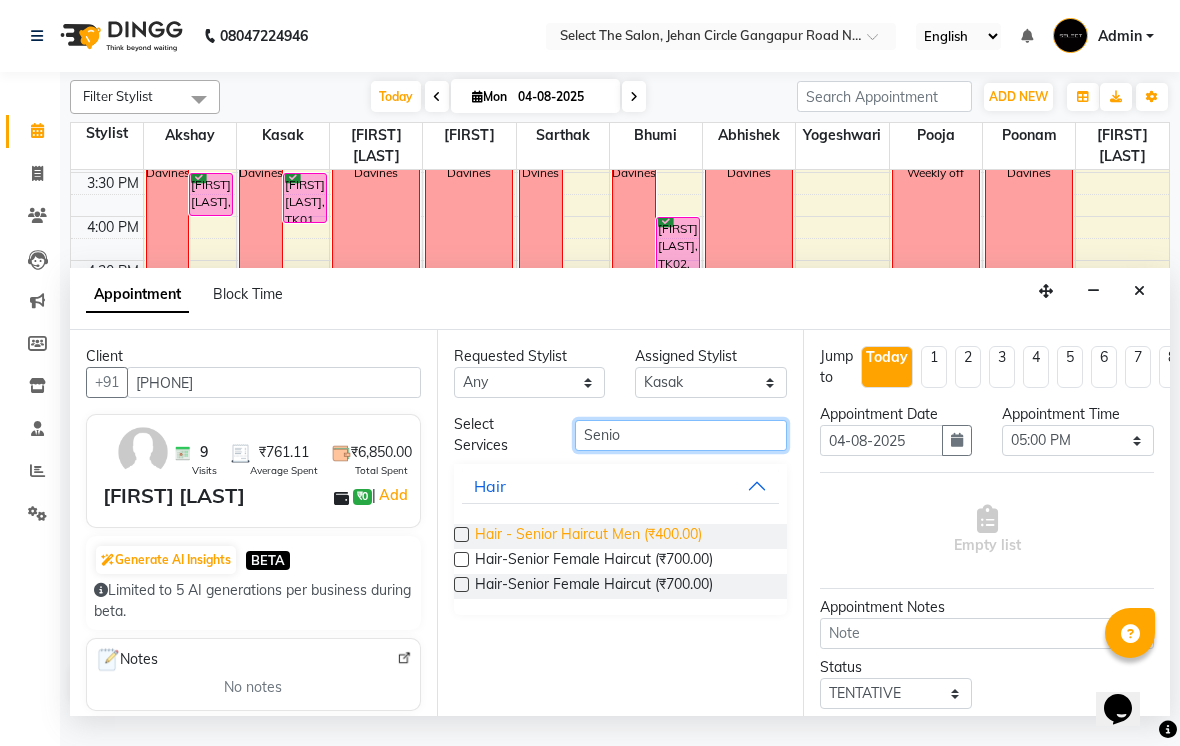 type on "Senio" 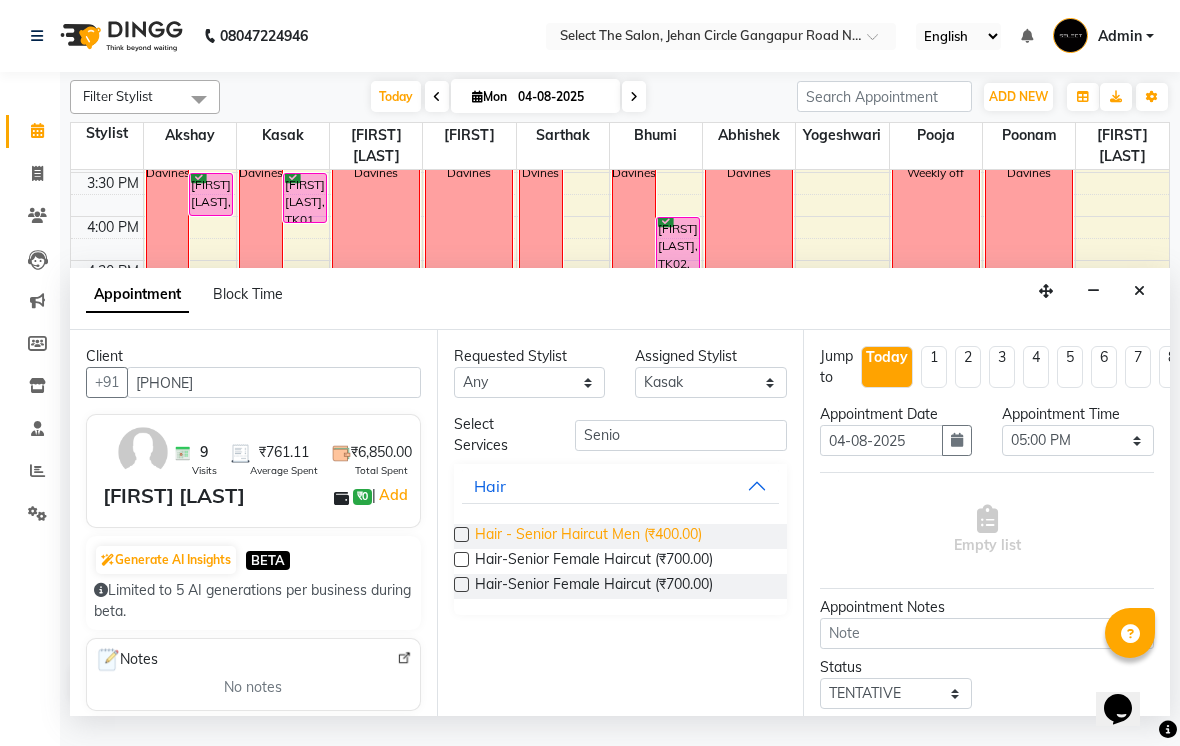 click on "Hair - Senior Haircut Men (₹400.00)" at bounding box center (588, 536) 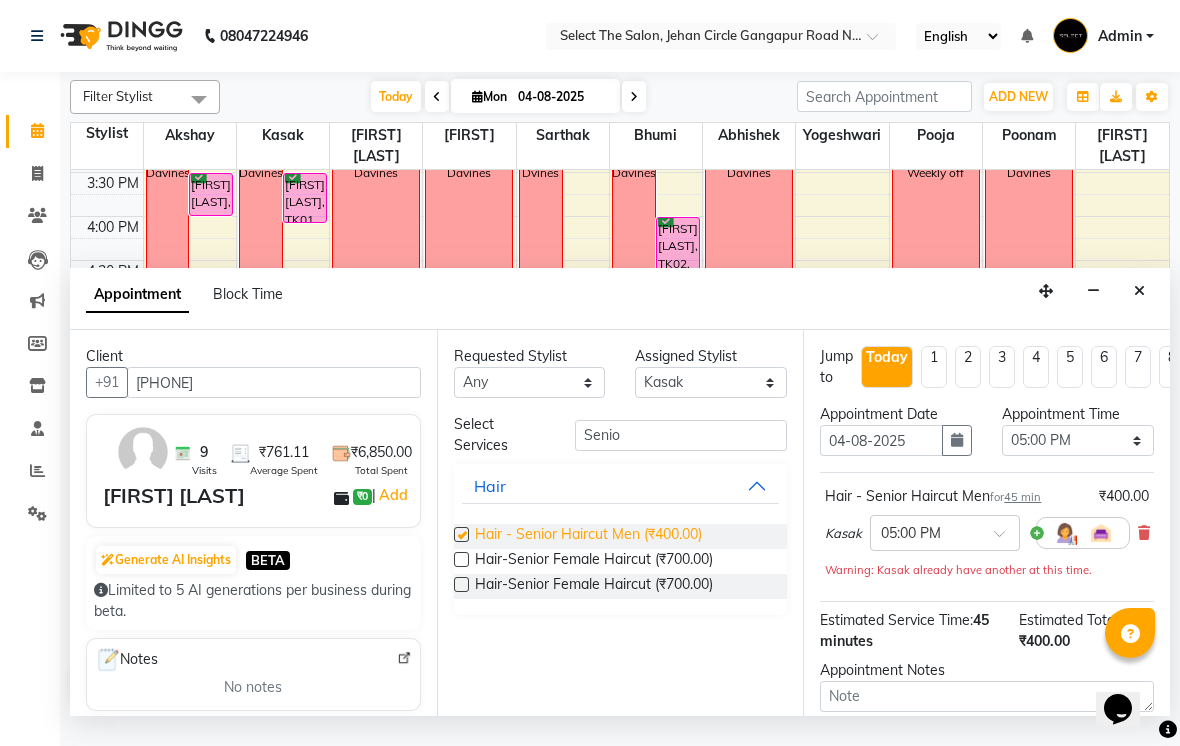 checkbox on "false" 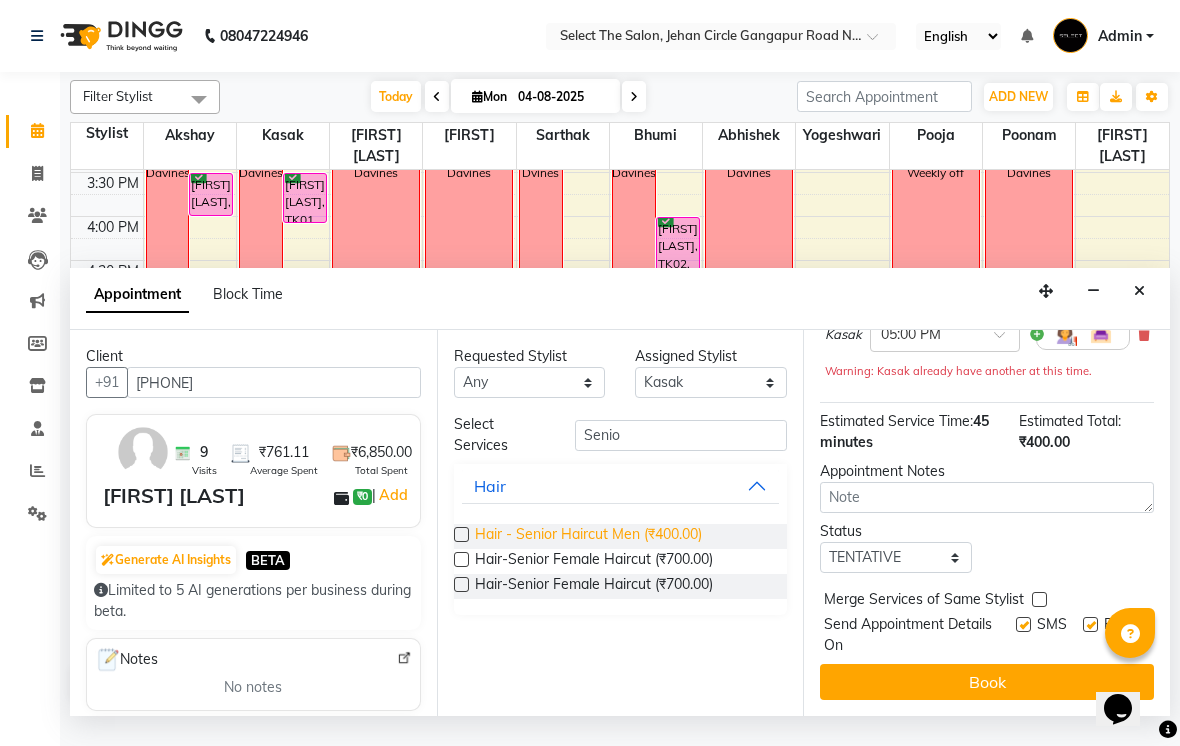 scroll, scrollTop: 197, scrollLeft: 0, axis: vertical 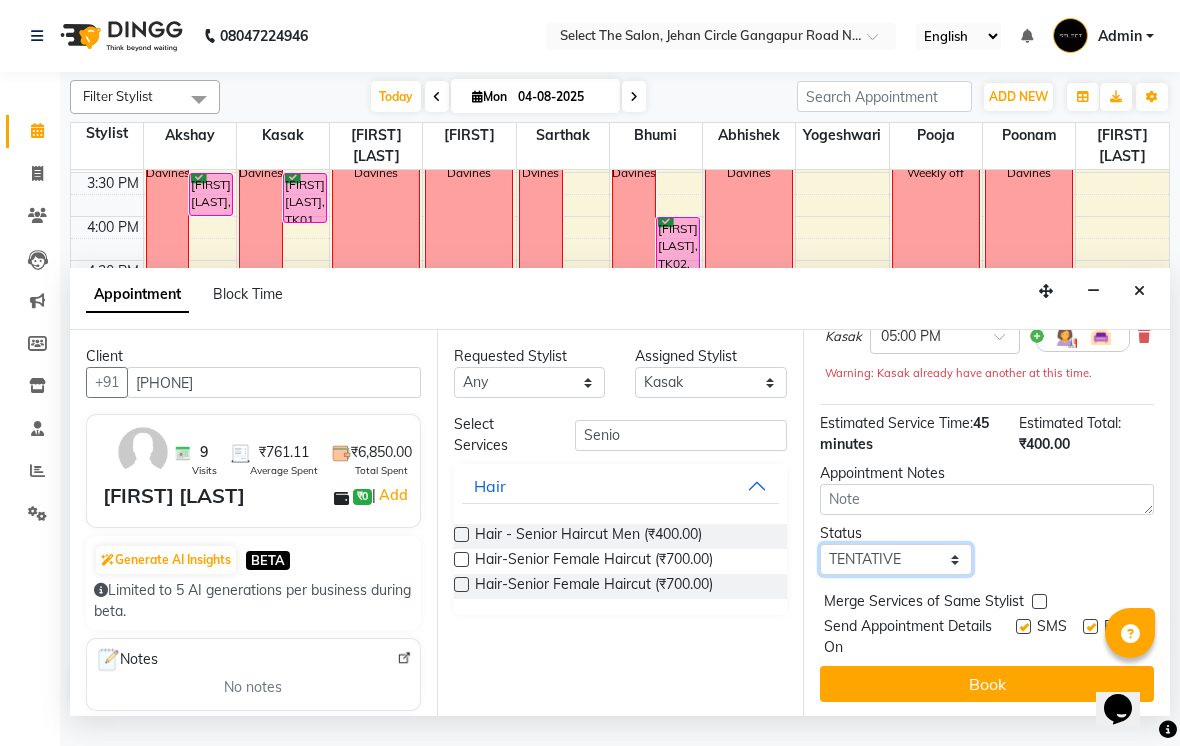 click on "Select TENTATIVE CONFIRM CHECK-IN UPCOMING" at bounding box center (896, 559) 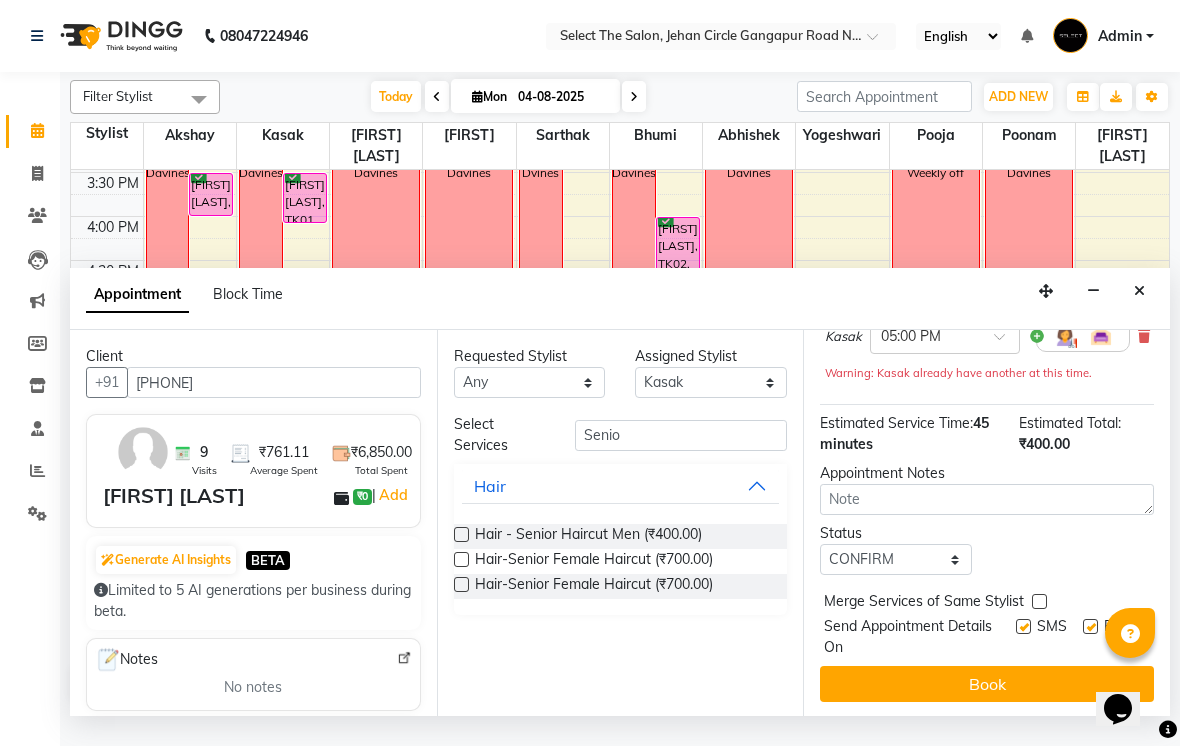 click at bounding box center (1023, 626) 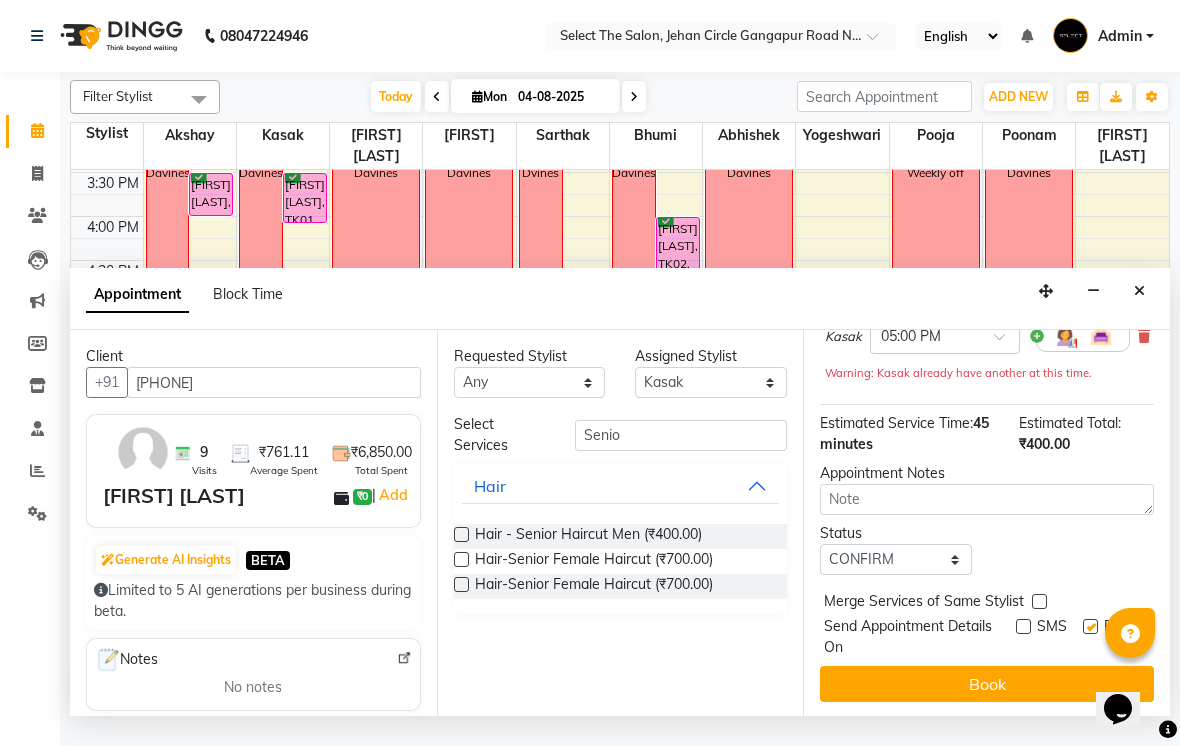 click at bounding box center (1090, 626) 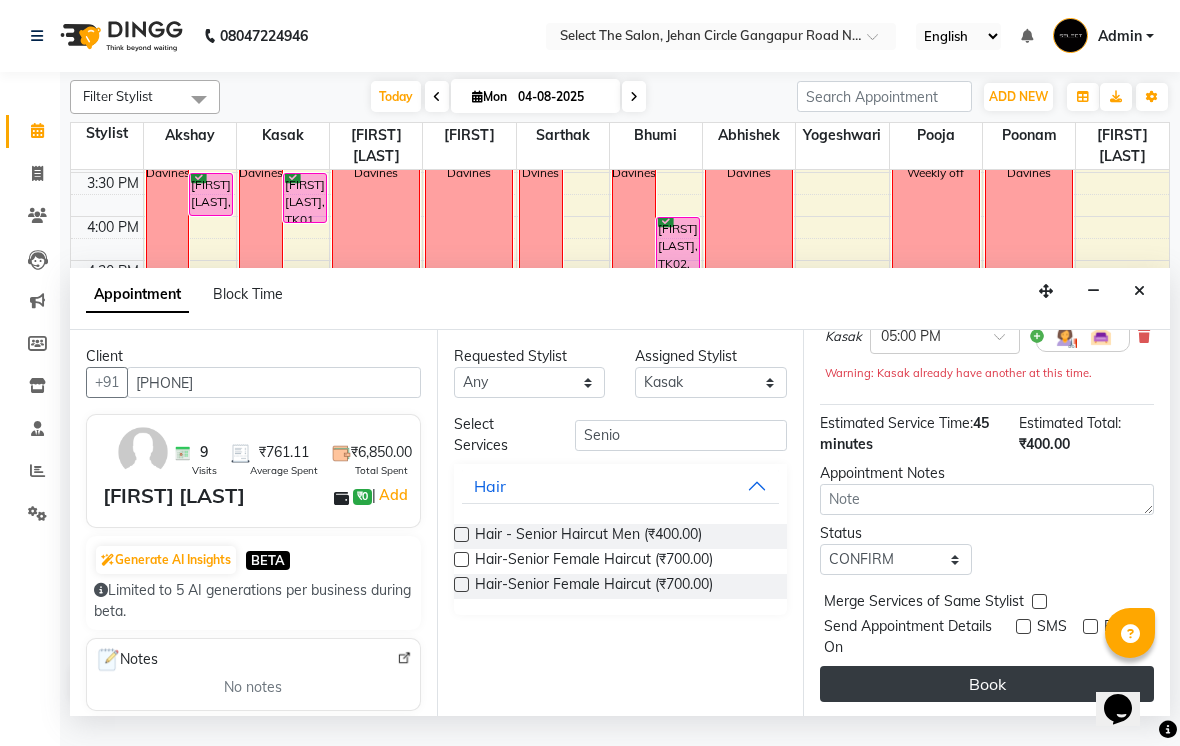 click on "Book" at bounding box center [987, 684] 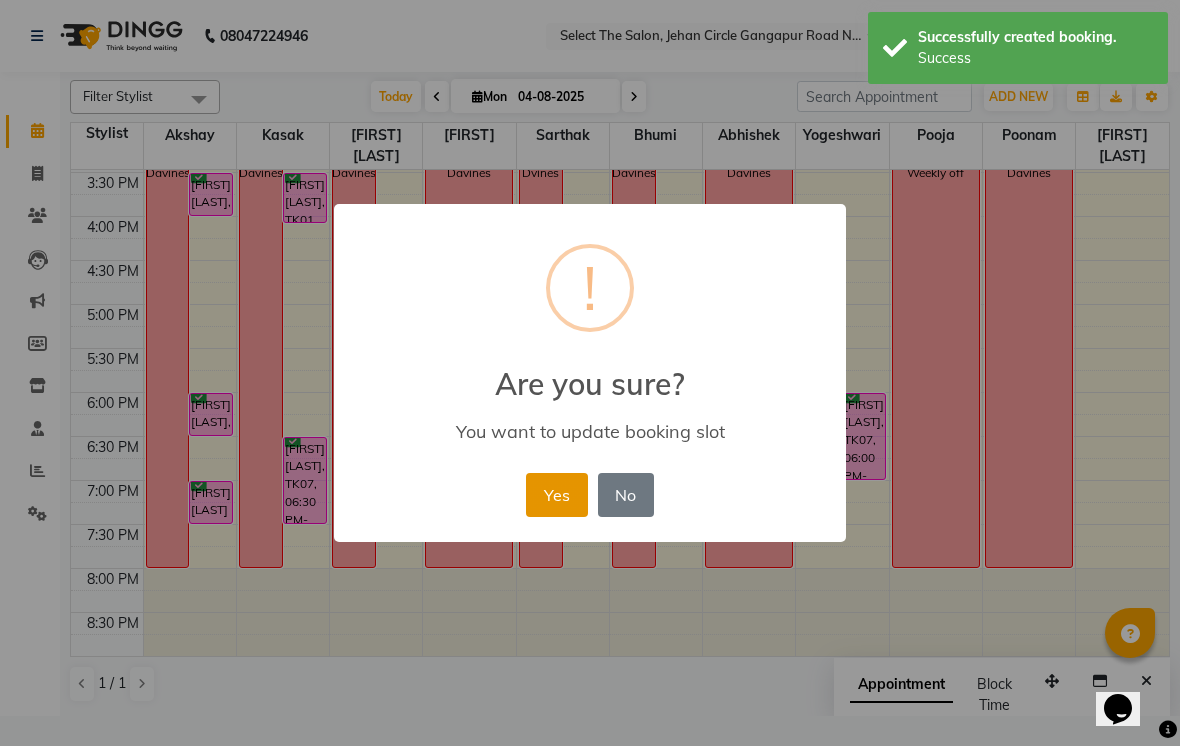click on "Yes" at bounding box center (556, 495) 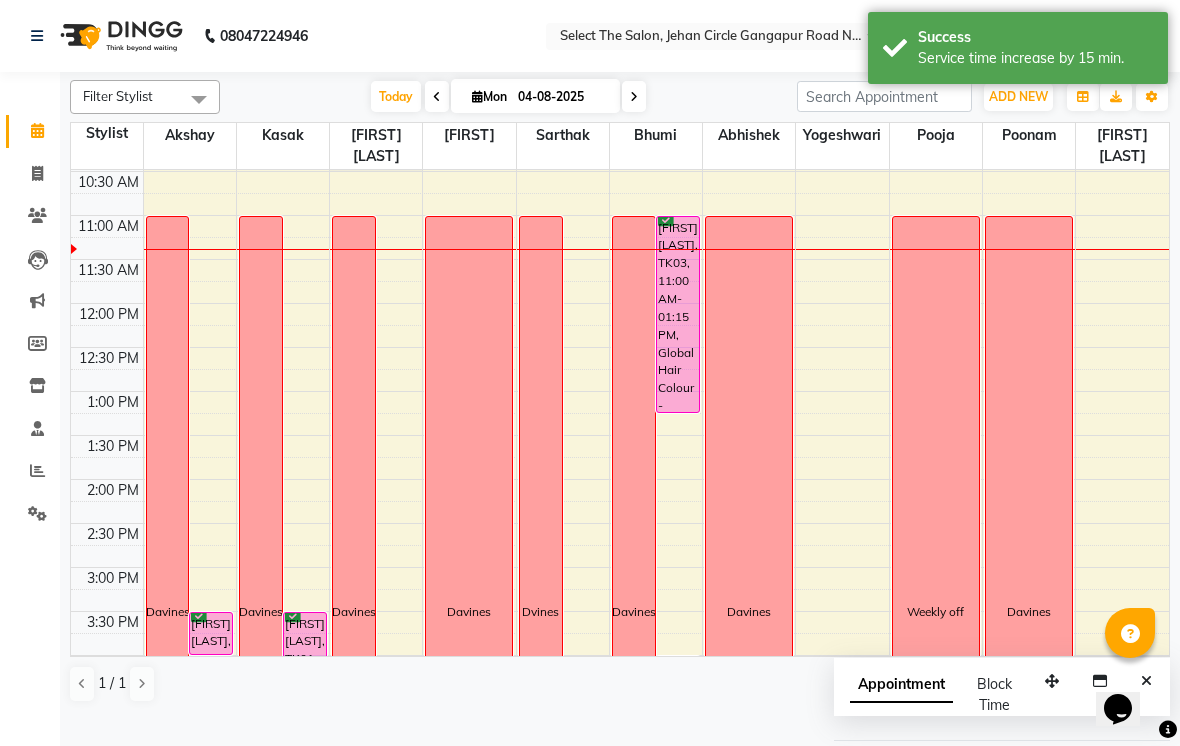scroll, scrollTop: 213, scrollLeft: 0, axis: vertical 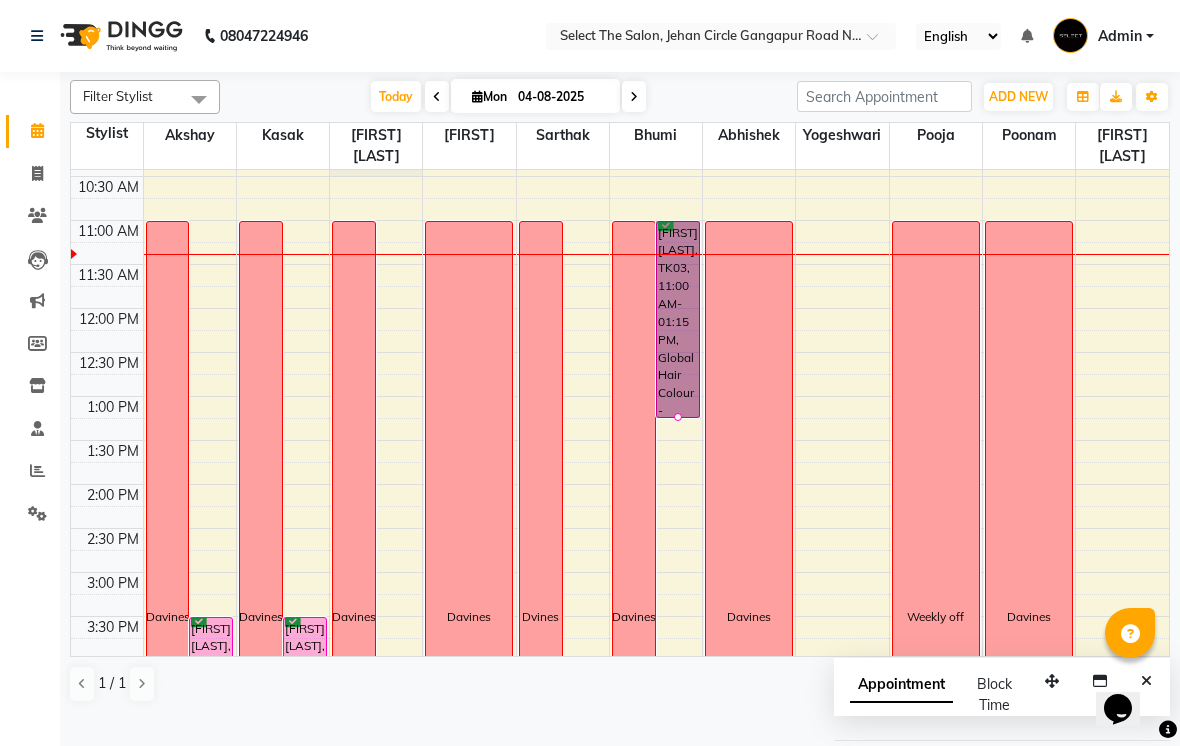 click at bounding box center [678, 417] 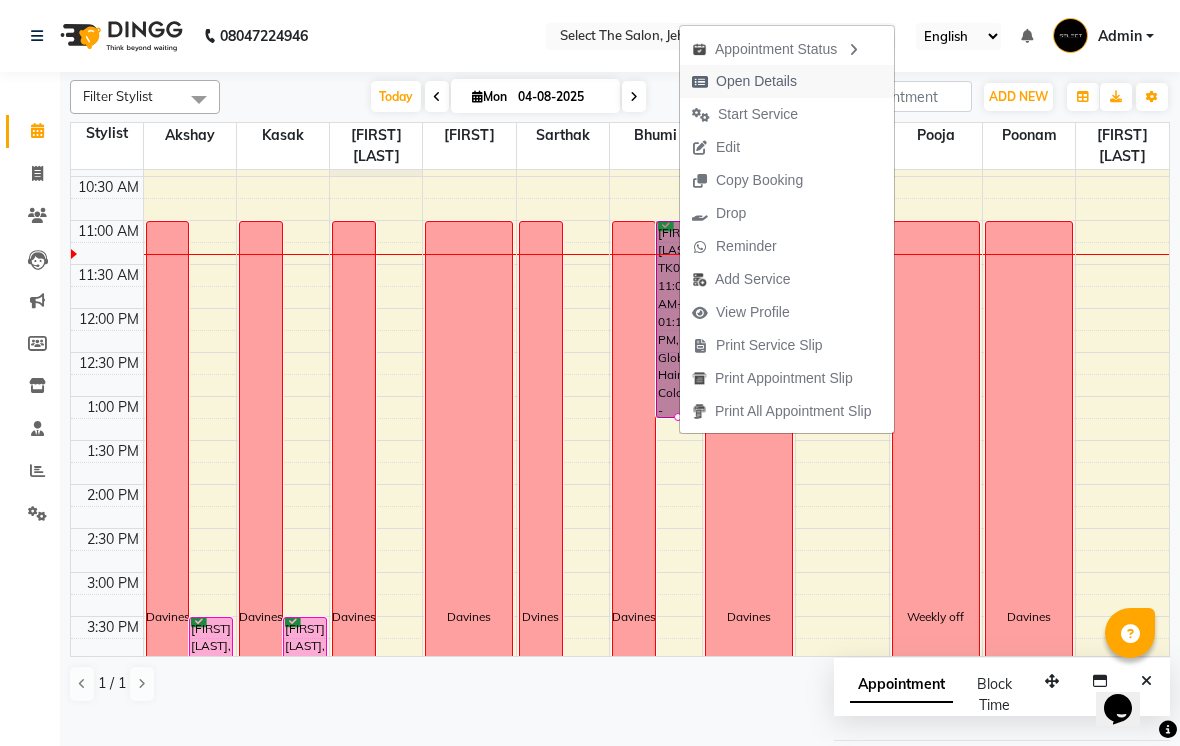 click on "Open Details" at bounding box center [756, 81] 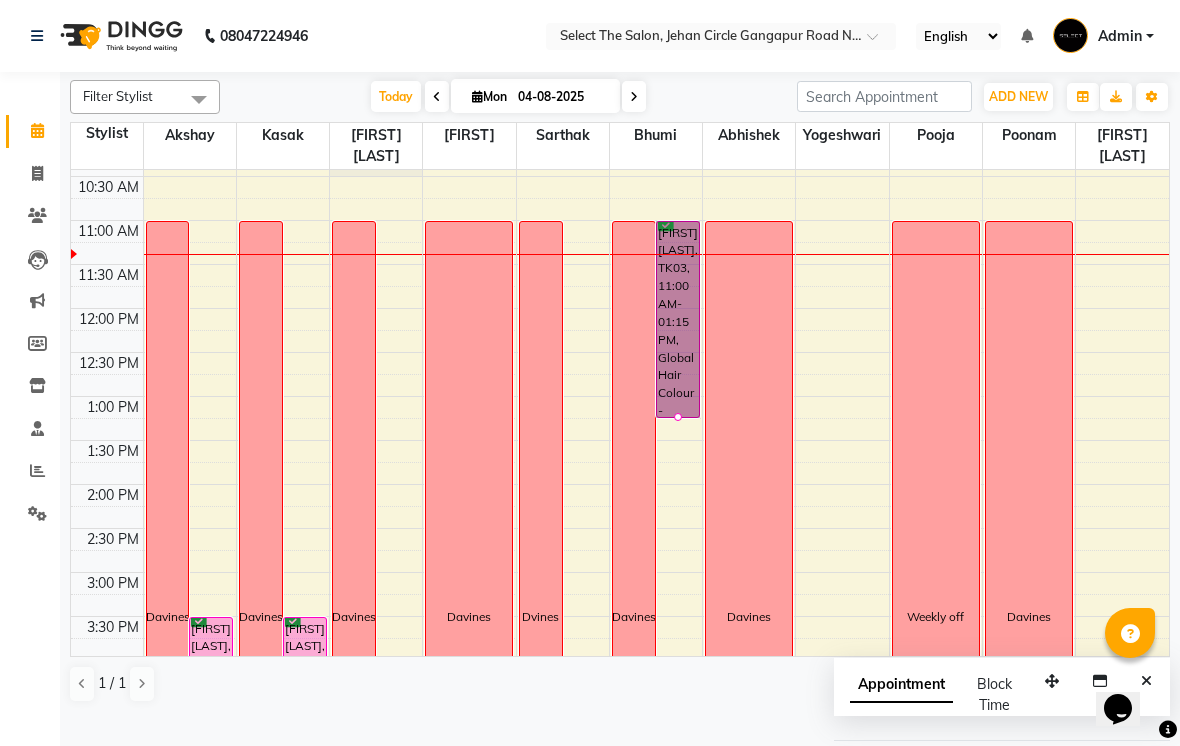 click at bounding box center (678, 417) 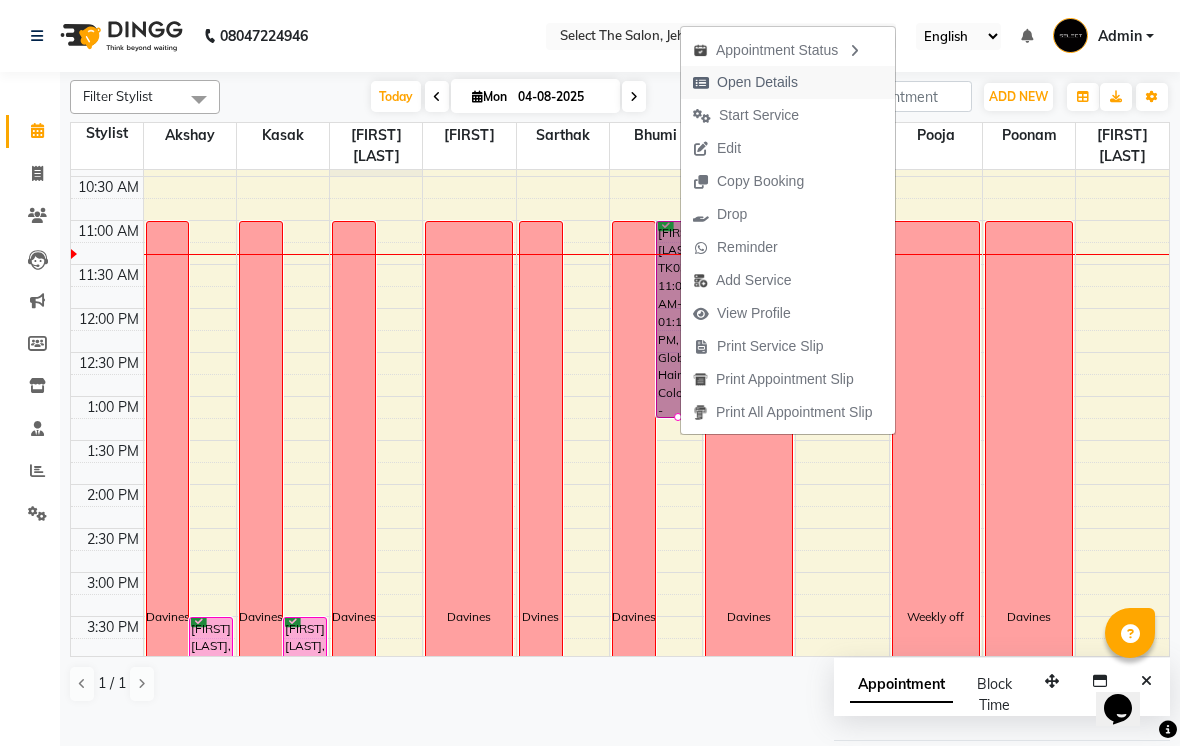 click on "Open Details" at bounding box center (757, 82) 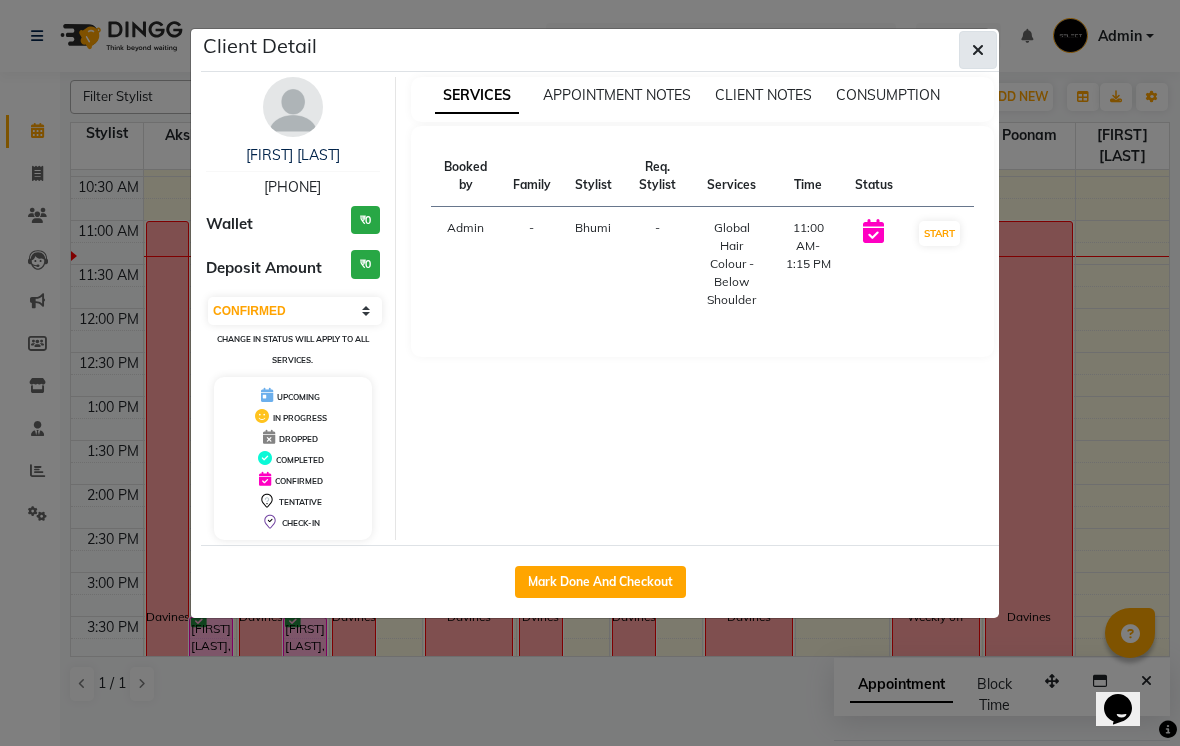 click 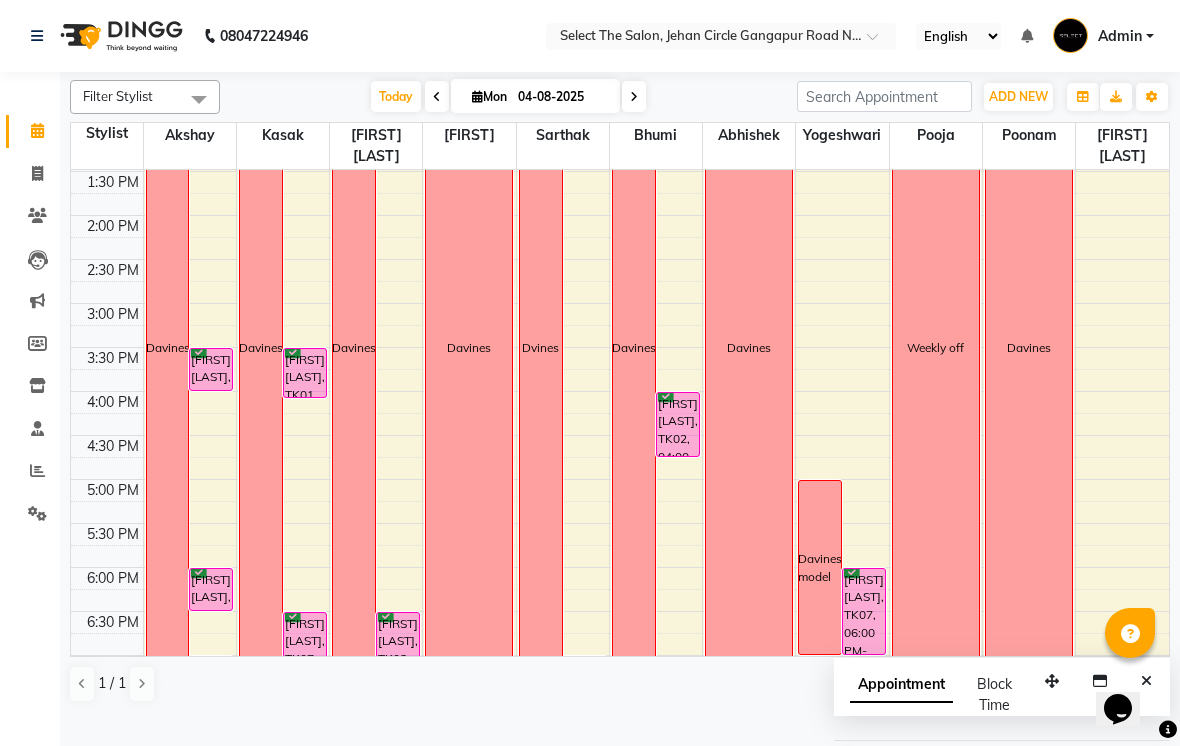 scroll, scrollTop: 481, scrollLeft: 0, axis: vertical 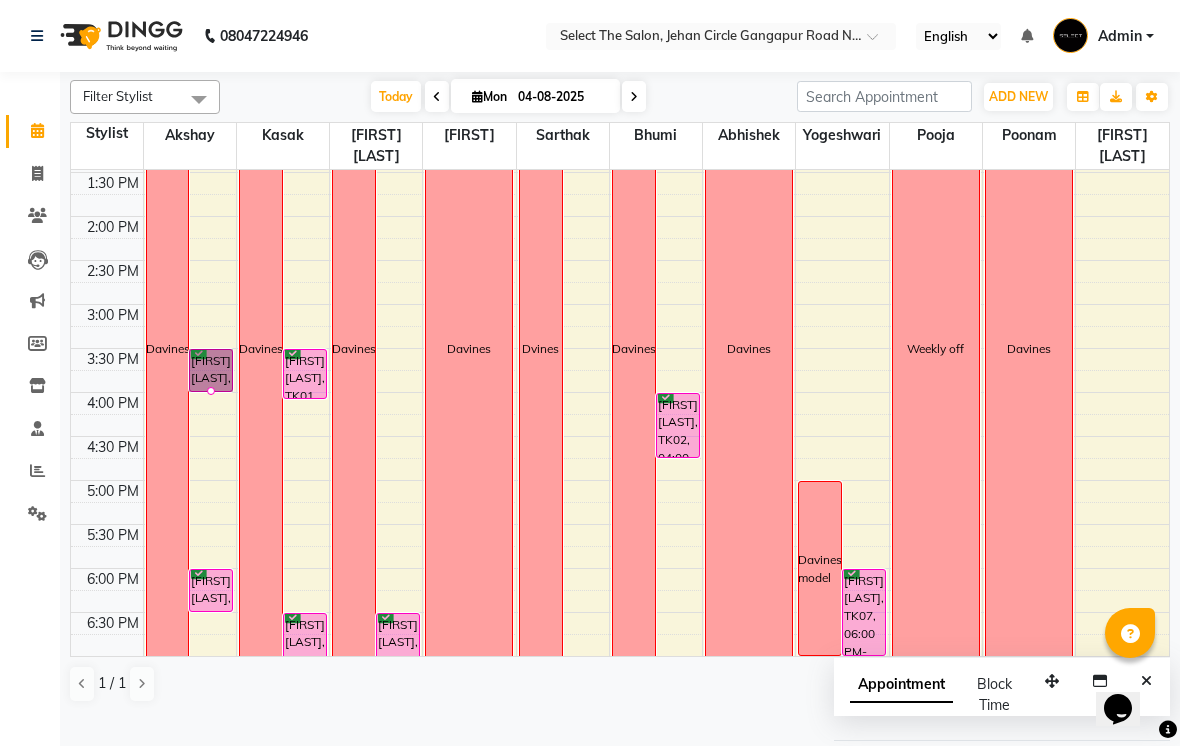 click at bounding box center (211, 391) 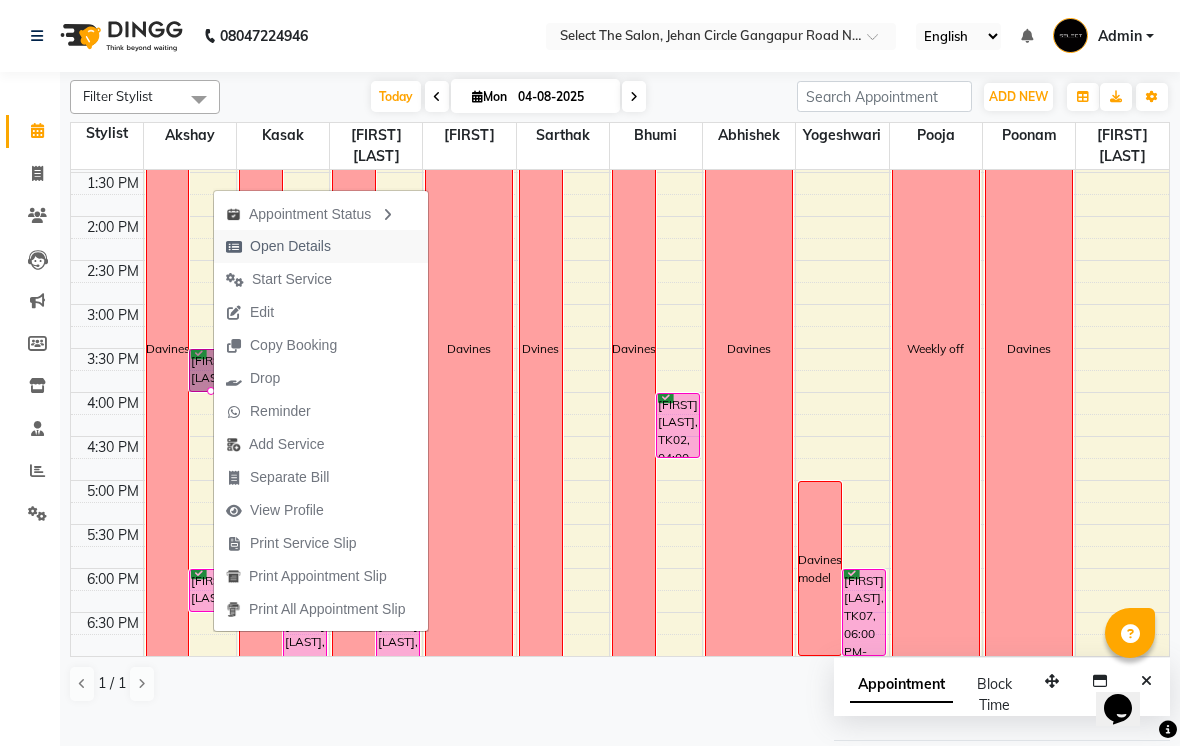 click on "Open Details" at bounding box center [290, 246] 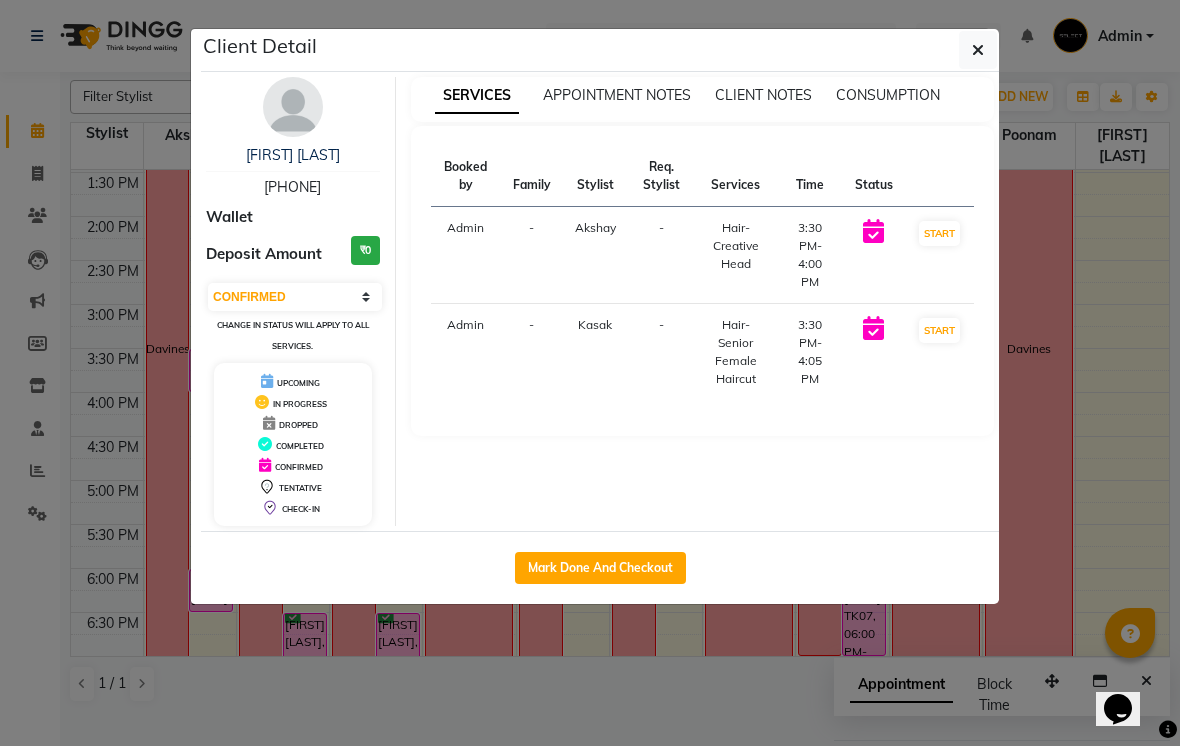 click on "Client Detail  [FIRST] [LAST]   [PHONE] Wallet Deposit Amount  ₹0  Select IN SERVICE CONFIRMED TENTATIVE CHECK IN MARK DONE DROPPED UPCOMING Change in status will apply to all services. UPCOMING IN PROGRESS DROPPED COMPLETED CONFIRMED TENTATIVE CHECK-IN SERVICES APPOINTMENT NOTES CLIENT NOTES CONSUMPTION Booked by Family Stylist Req. Stylist Services Time Status  Admin  - [FIRST]  -  Hair- Creative Head    3:30 PM-4:00 PM   START   Admin  - [LAST] -  Hair-Senior Female Haircut   3:30 PM-4:05 PM   START   Mark Done And Checkout" 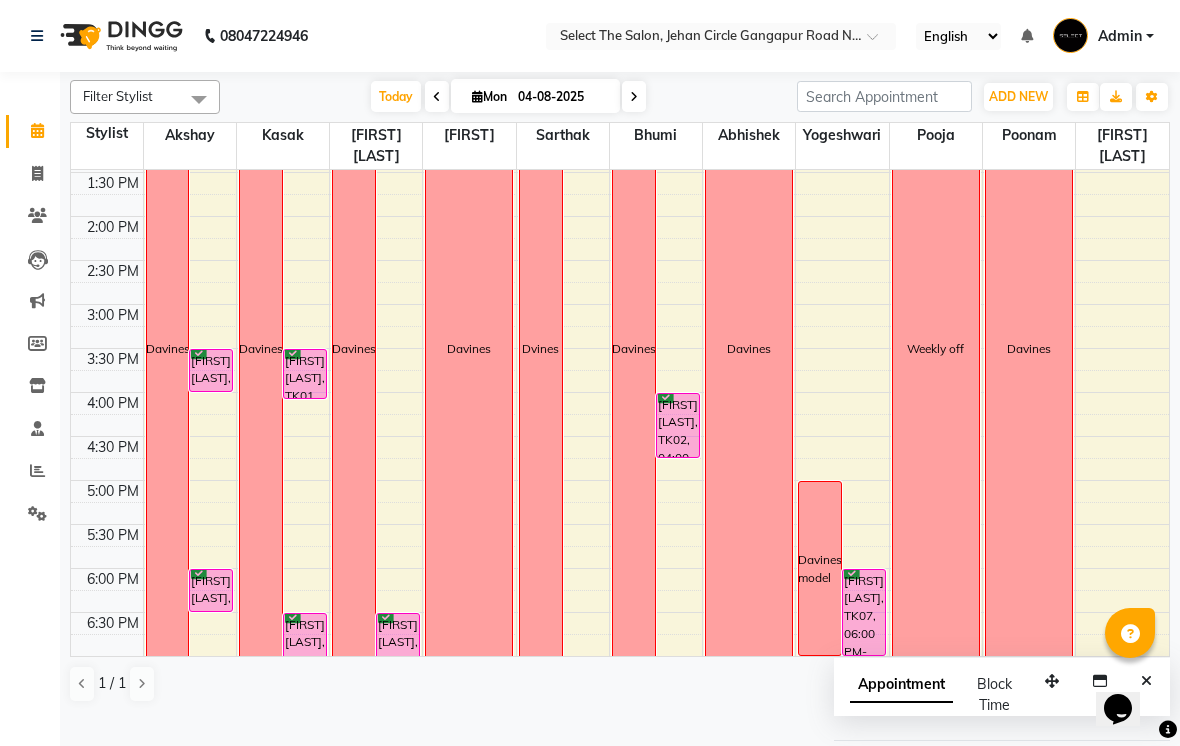 click on "5:00 PM" at bounding box center (113, 491) 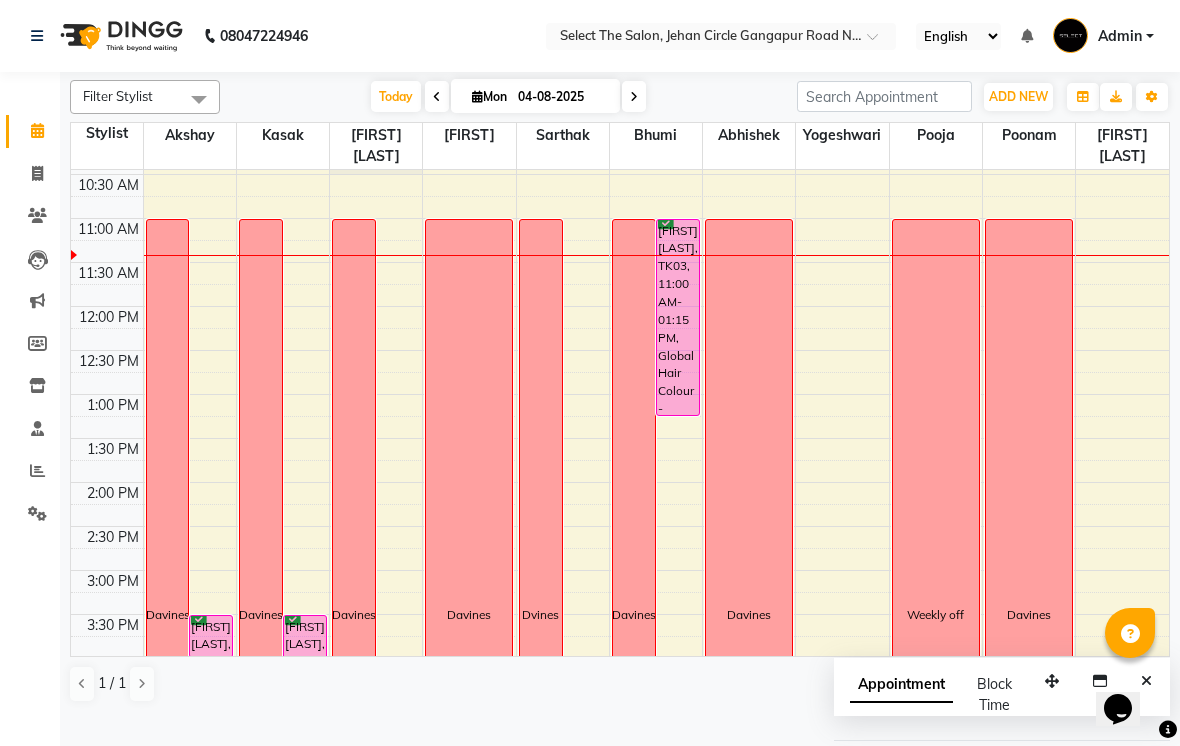 scroll, scrollTop: 214, scrollLeft: 0, axis: vertical 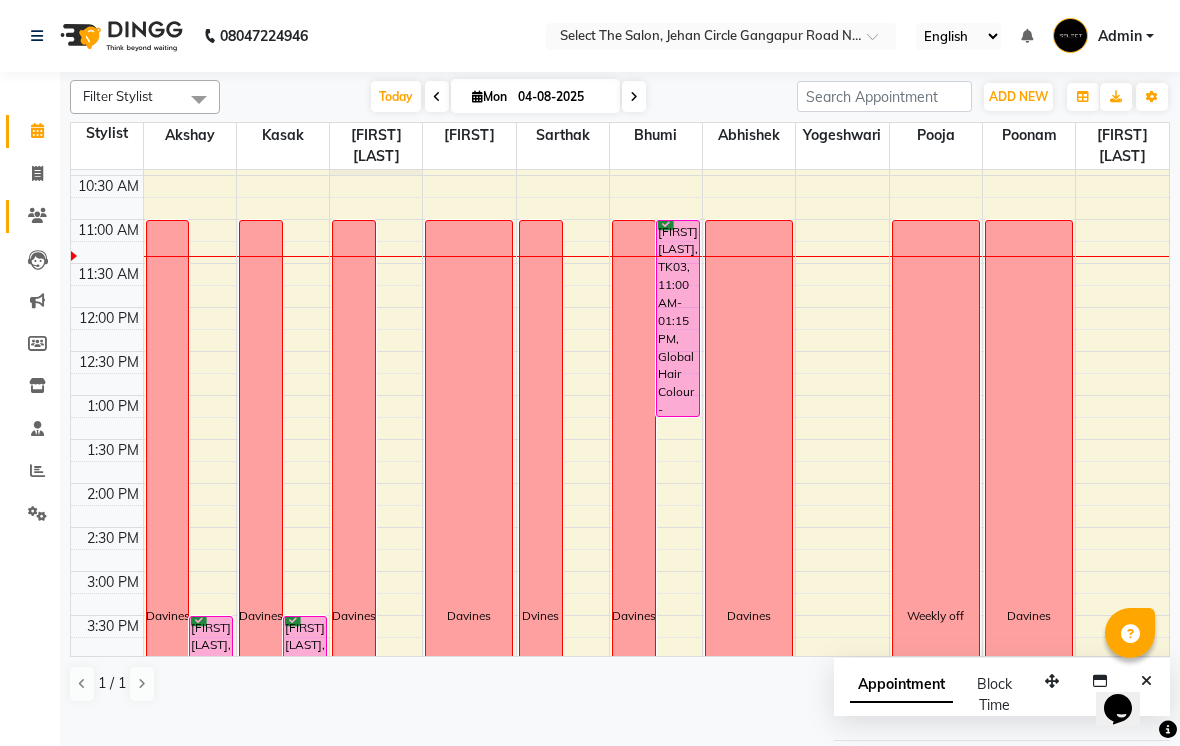 click 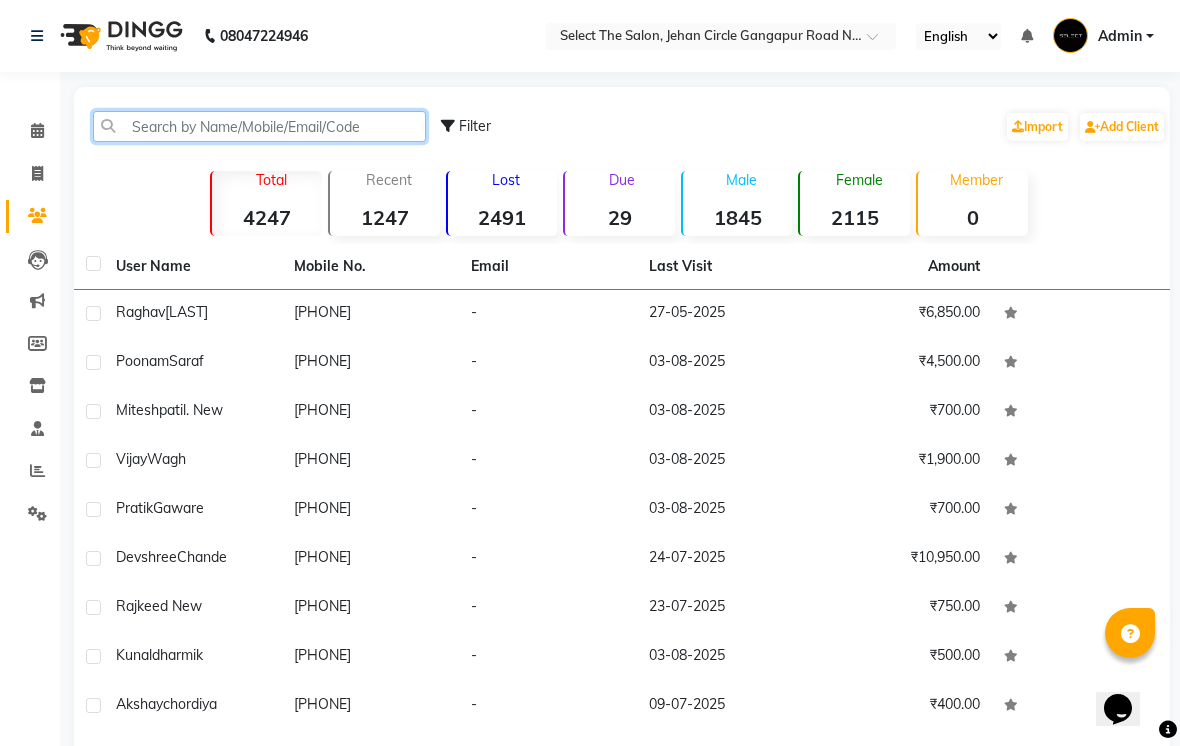 click 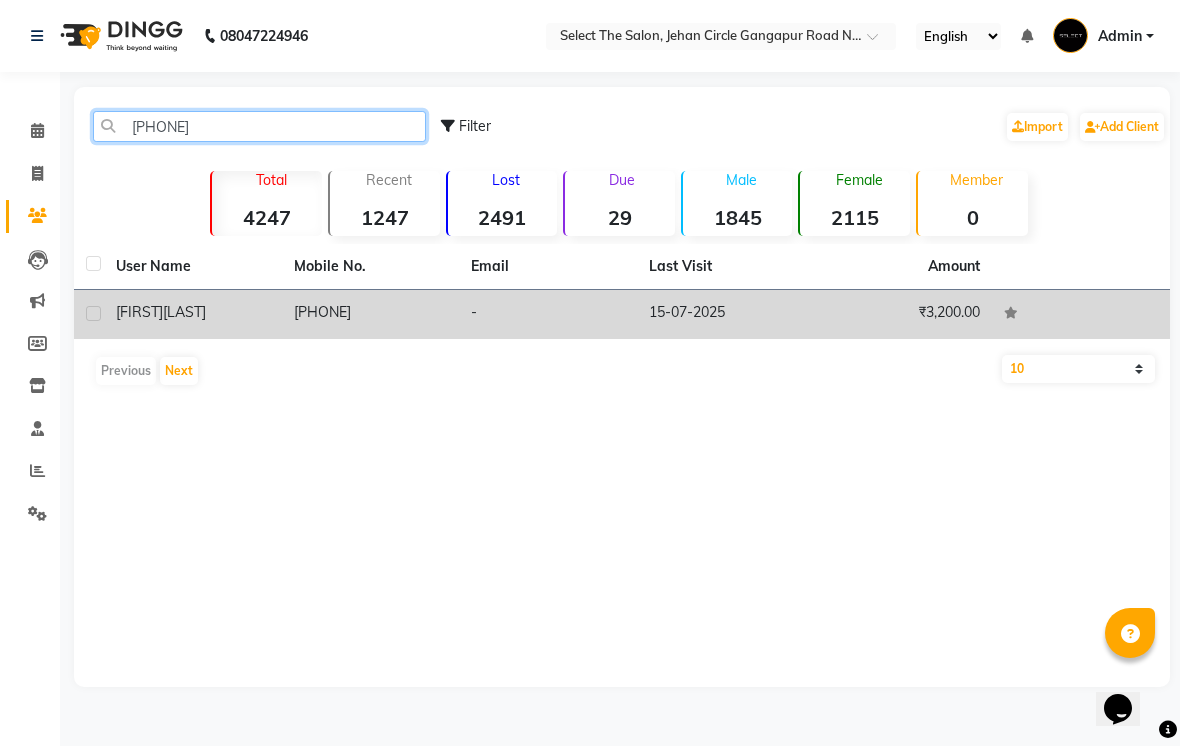 type on "[PHONE]" 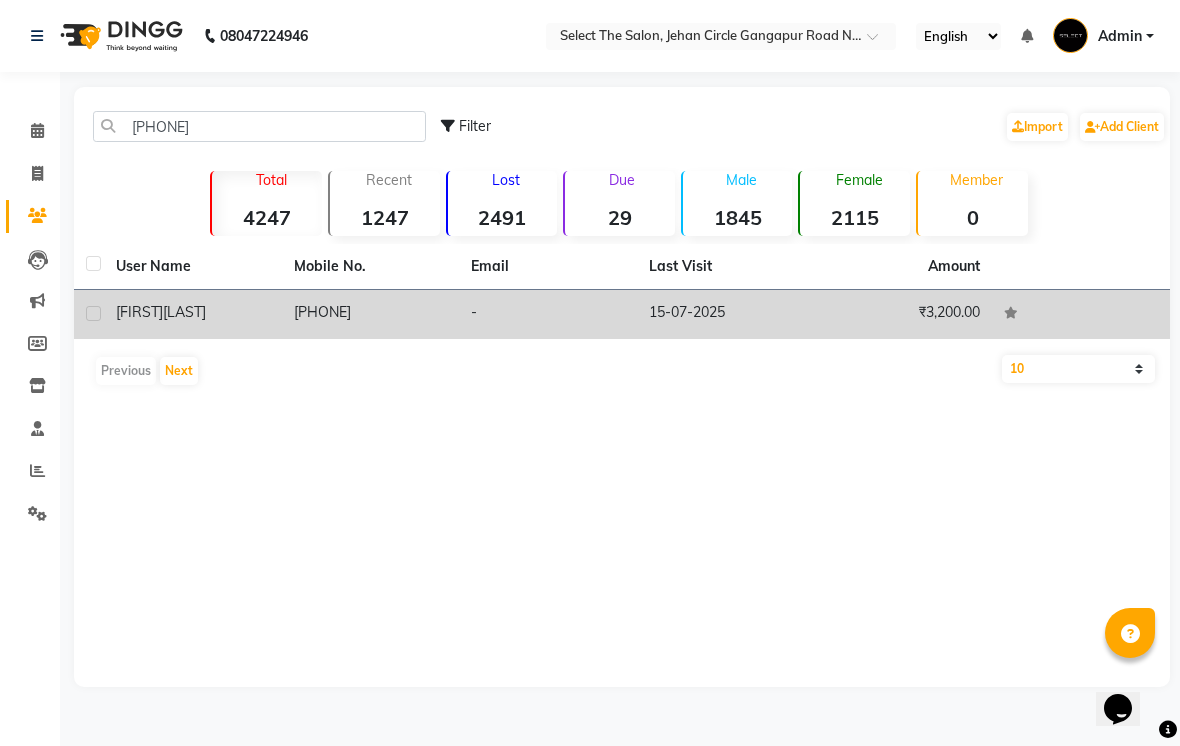 click on "[LAST]" 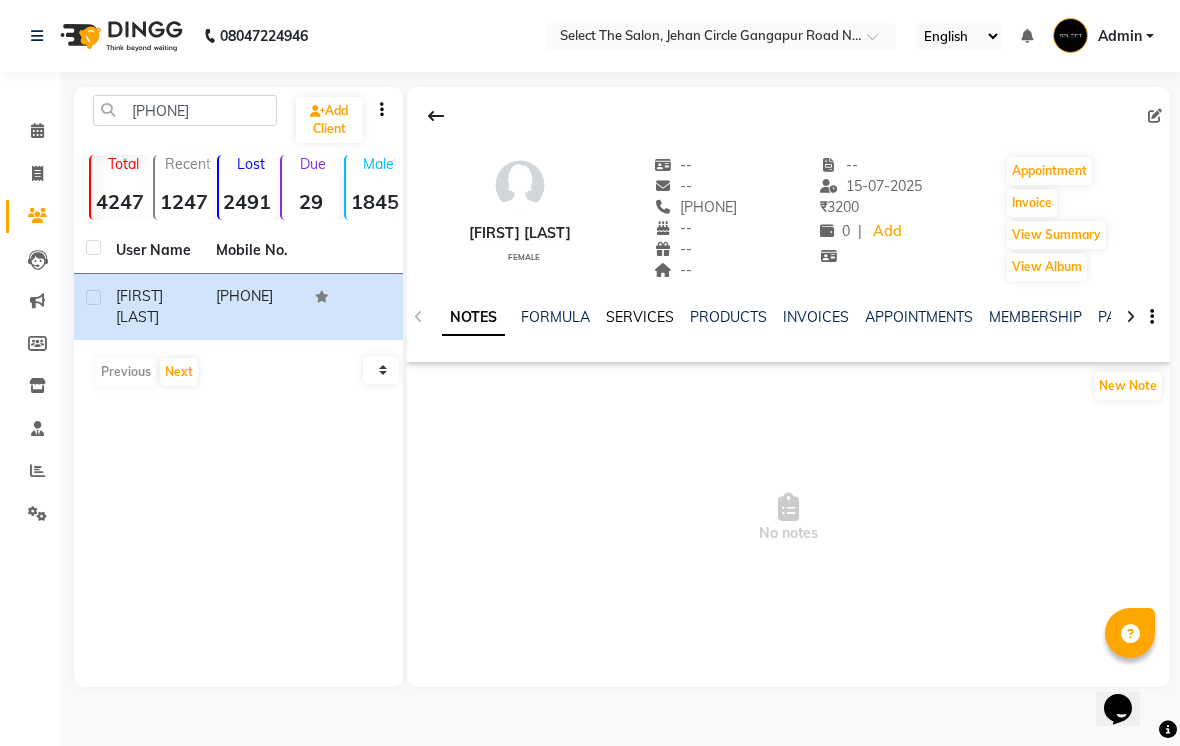 click on "SERVICES" 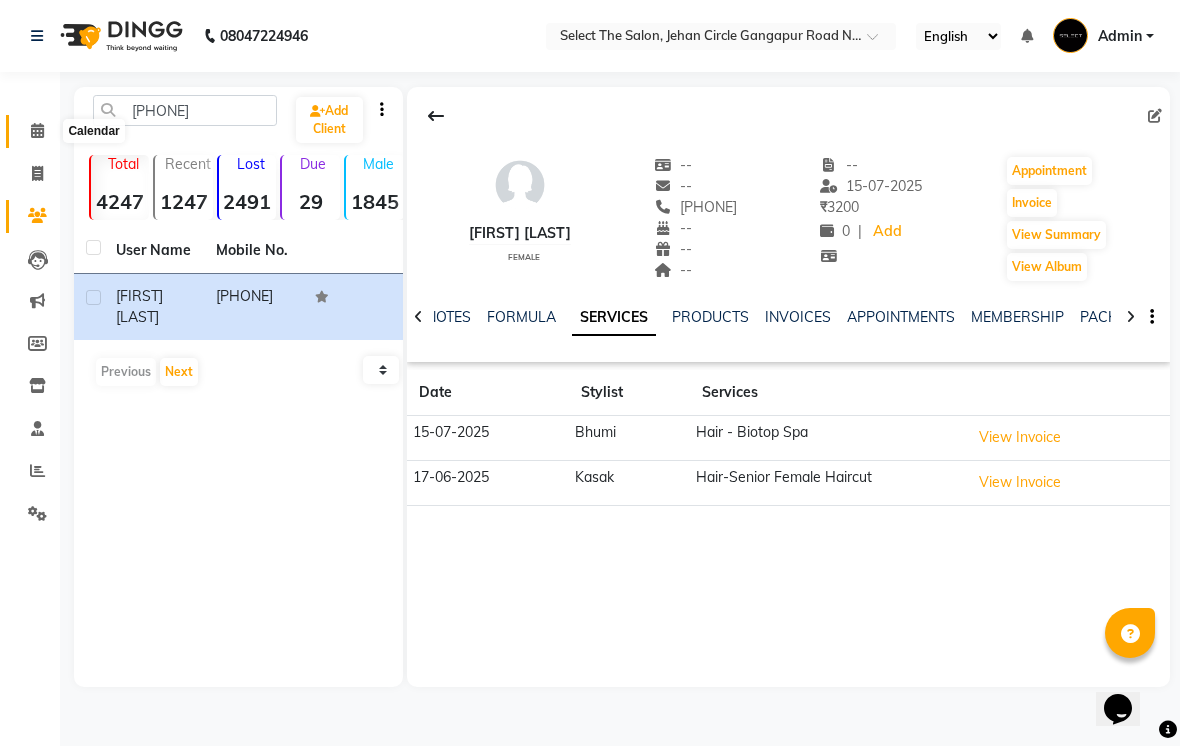 click 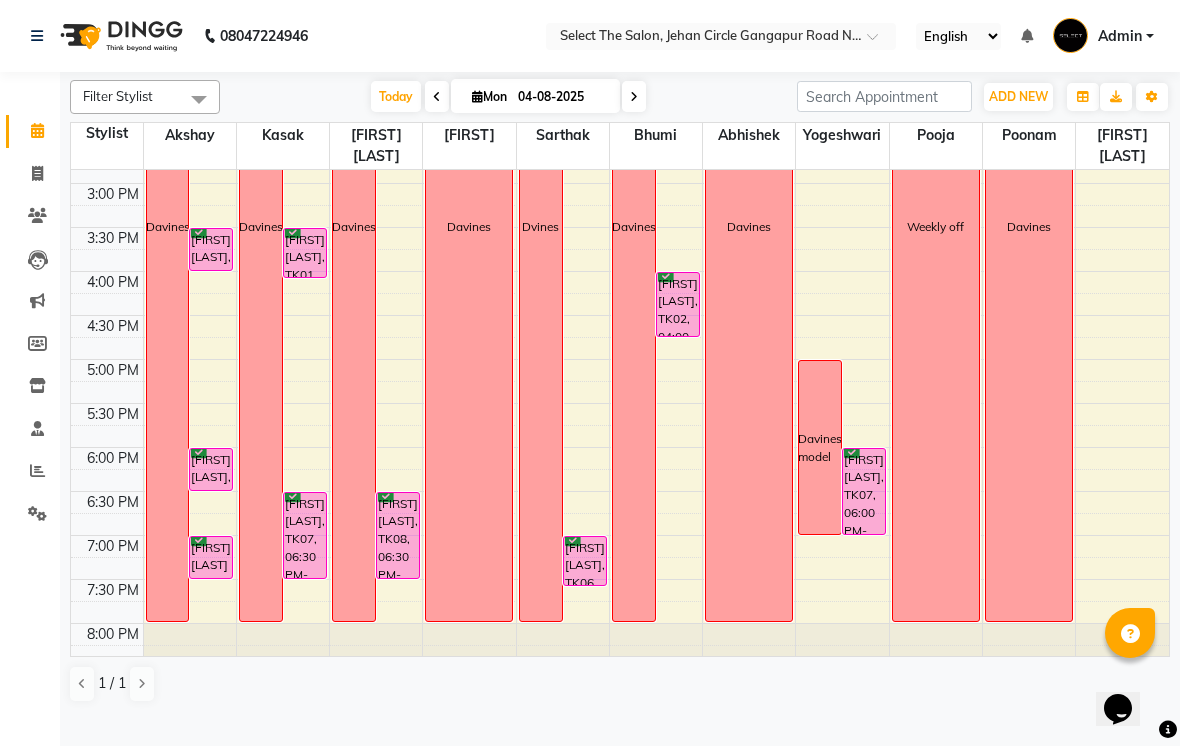 scroll, scrollTop: 599, scrollLeft: 0, axis: vertical 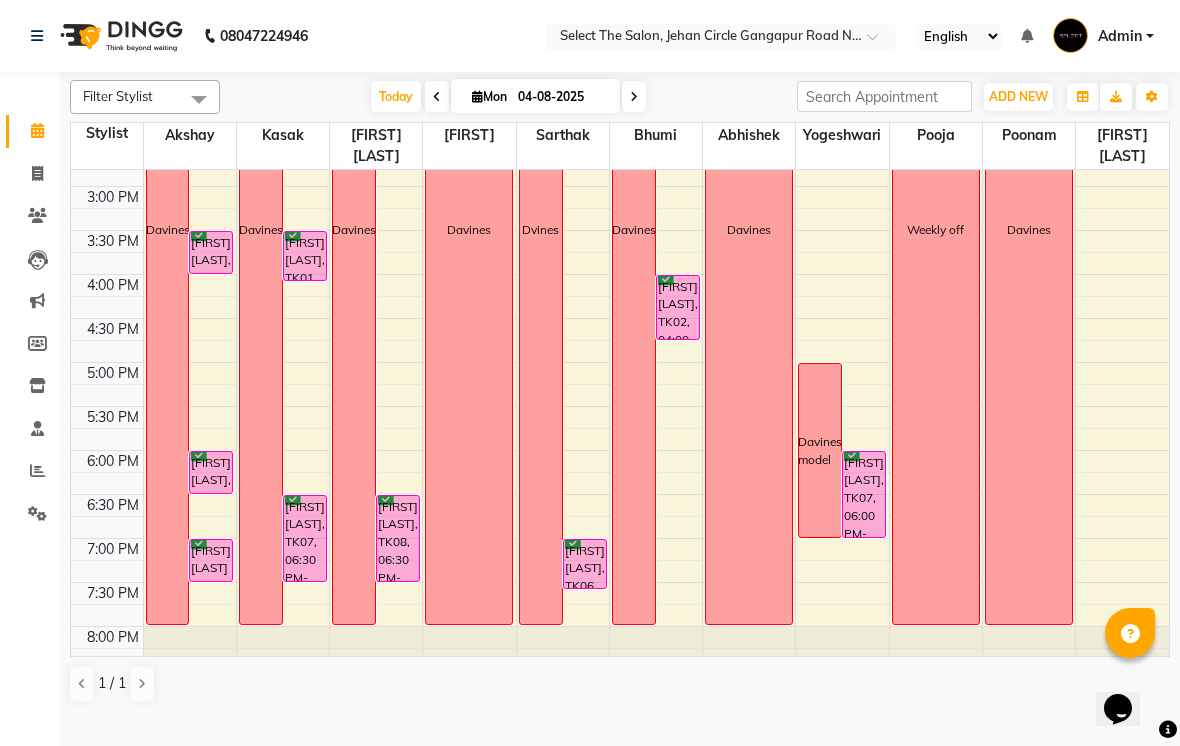 click at bounding box center [634, 96] 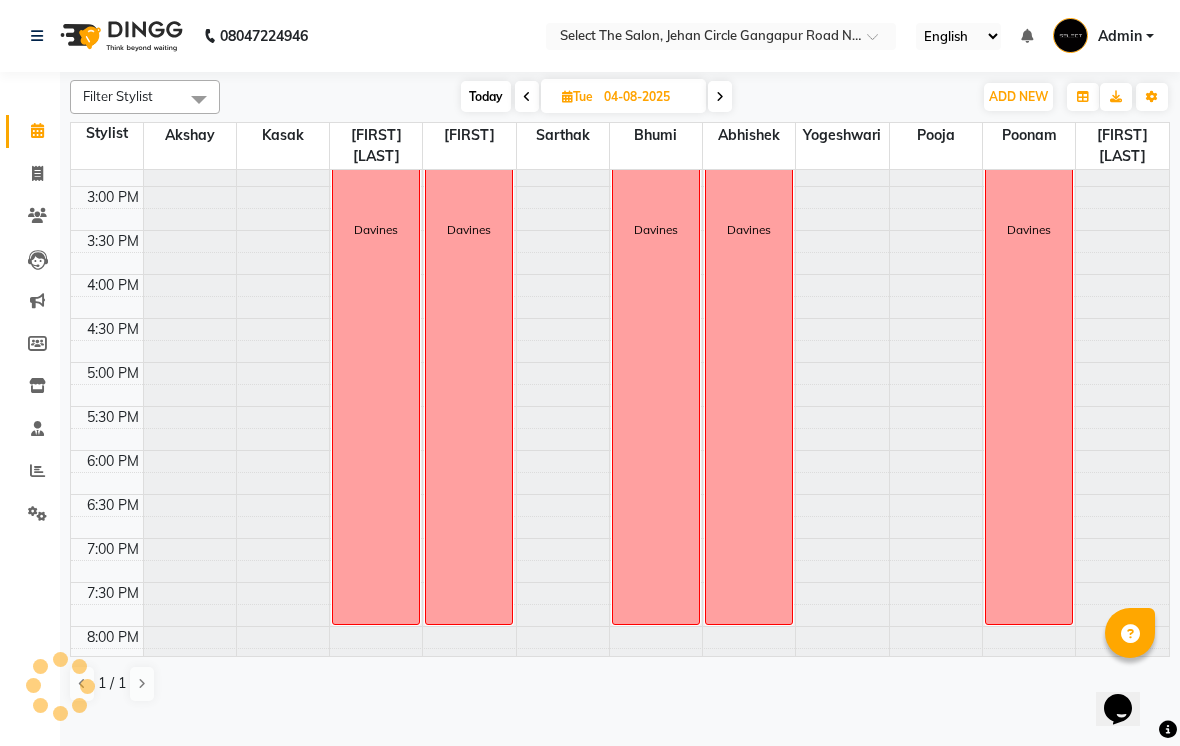 type on "05-08-2025" 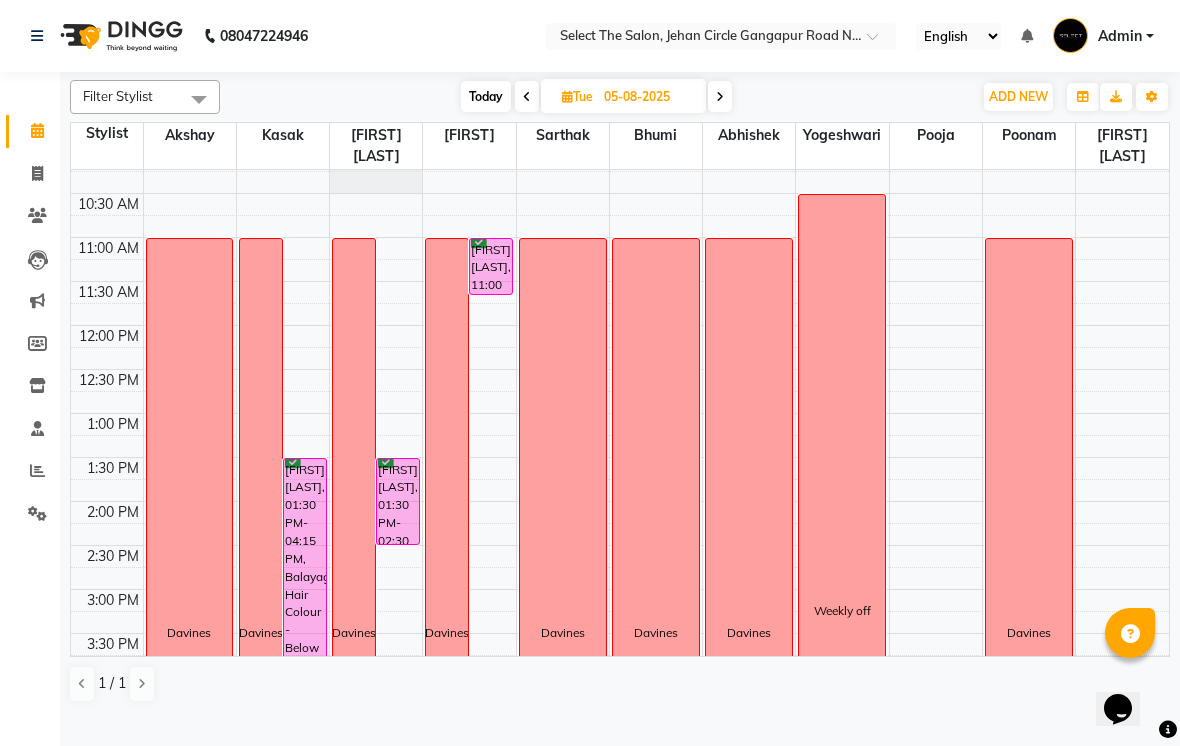 scroll, scrollTop: 199, scrollLeft: 0, axis: vertical 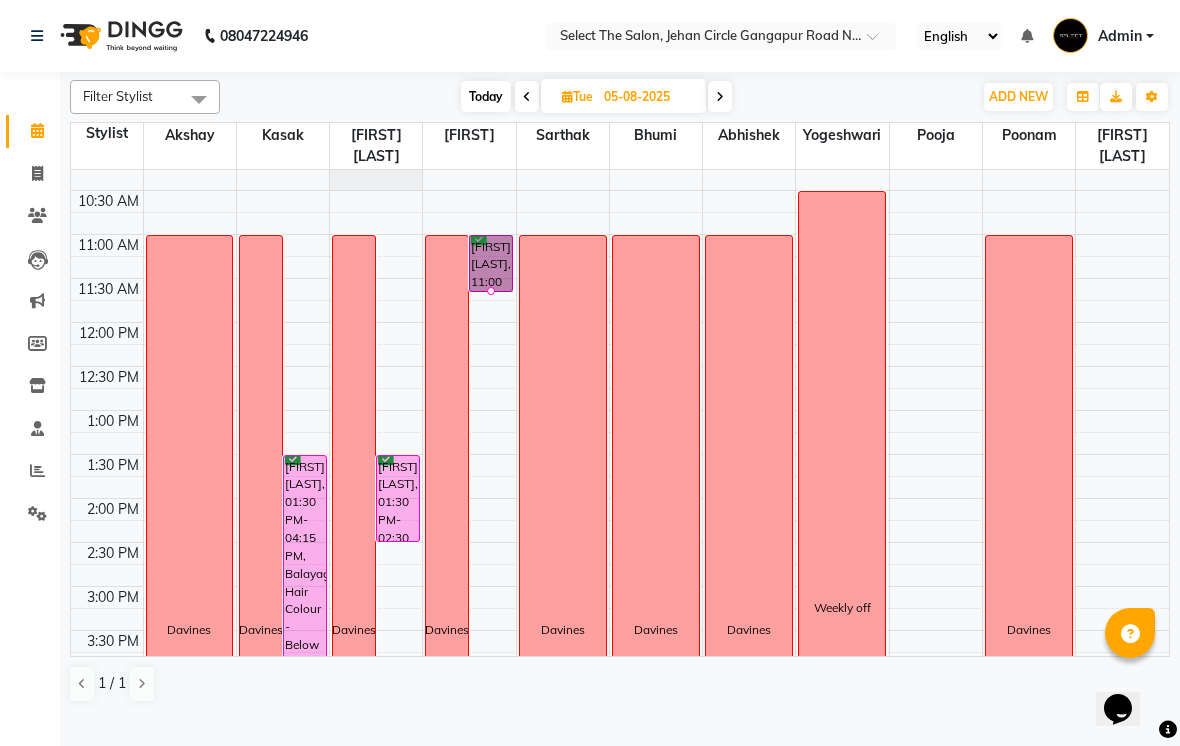 click at bounding box center [491, 291] 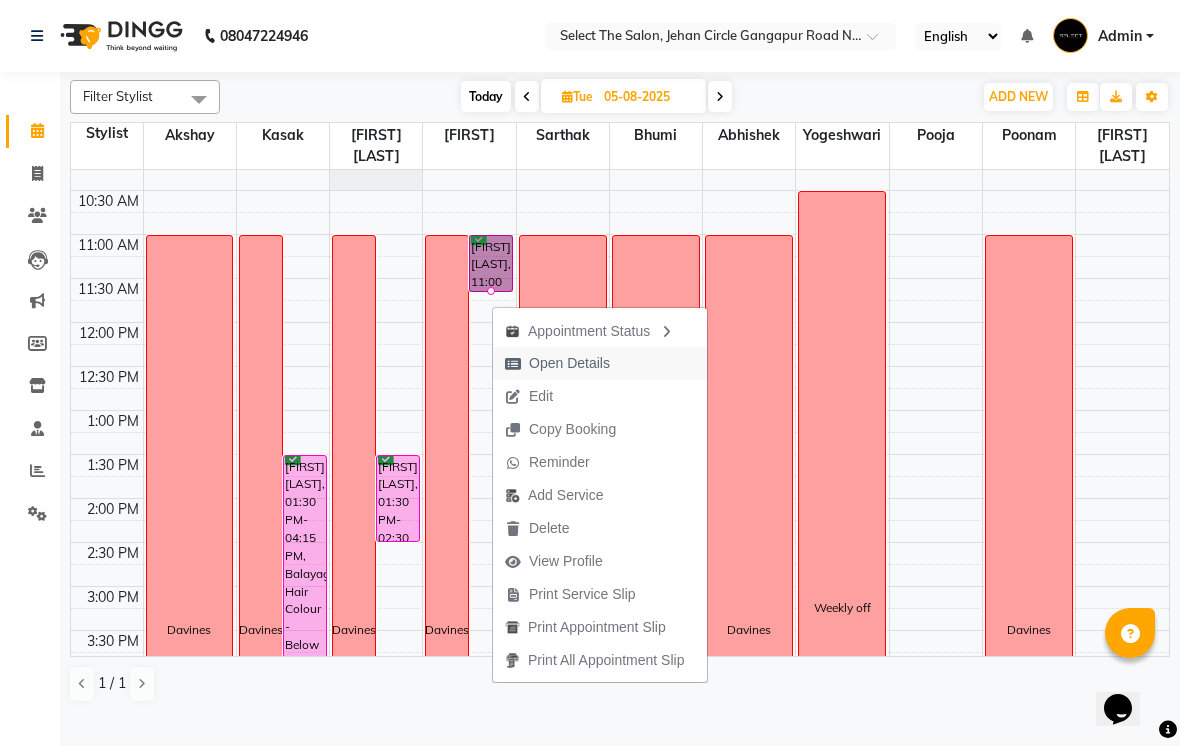 click on "Open Details" at bounding box center [557, 363] 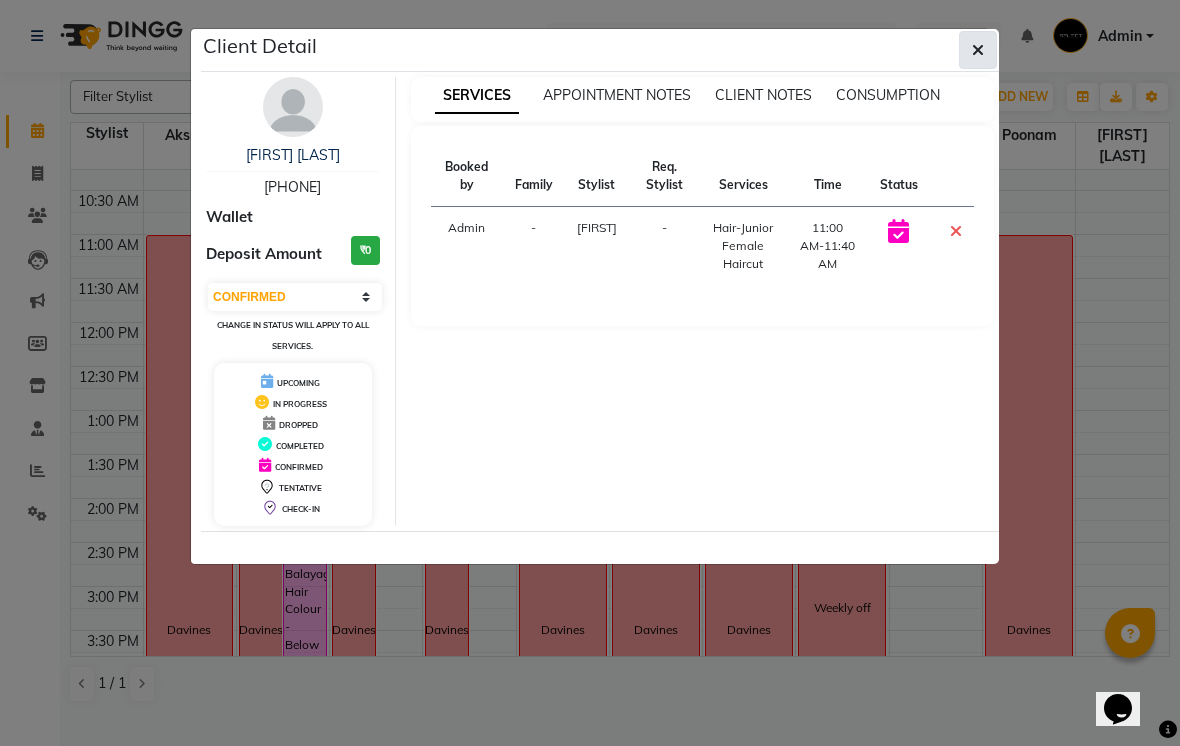 click 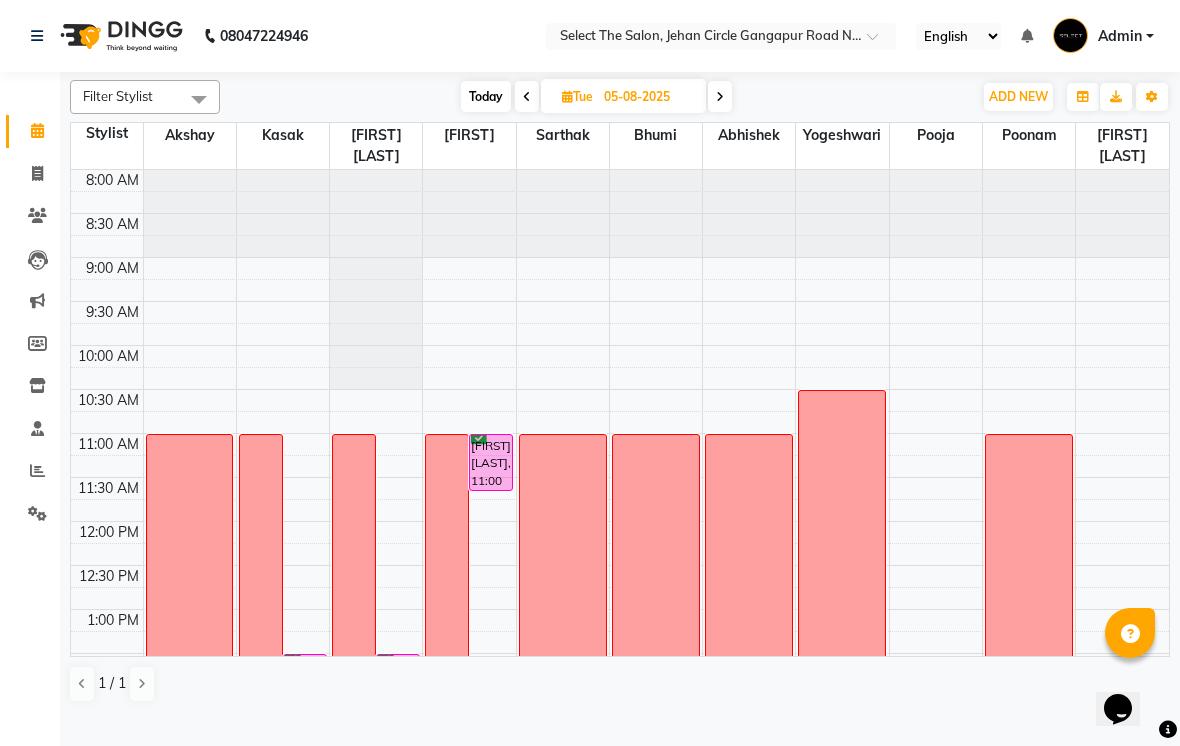 scroll, scrollTop: -1, scrollLeft: 0, axis: vertical 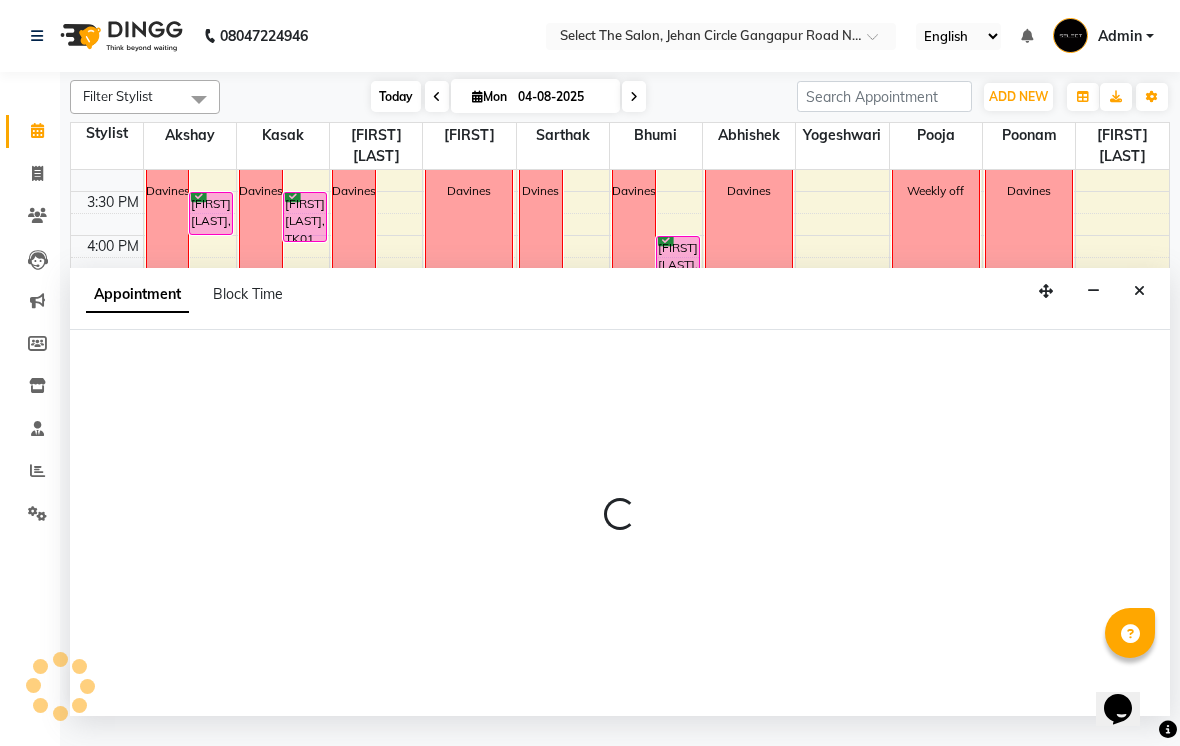 select on "31292" 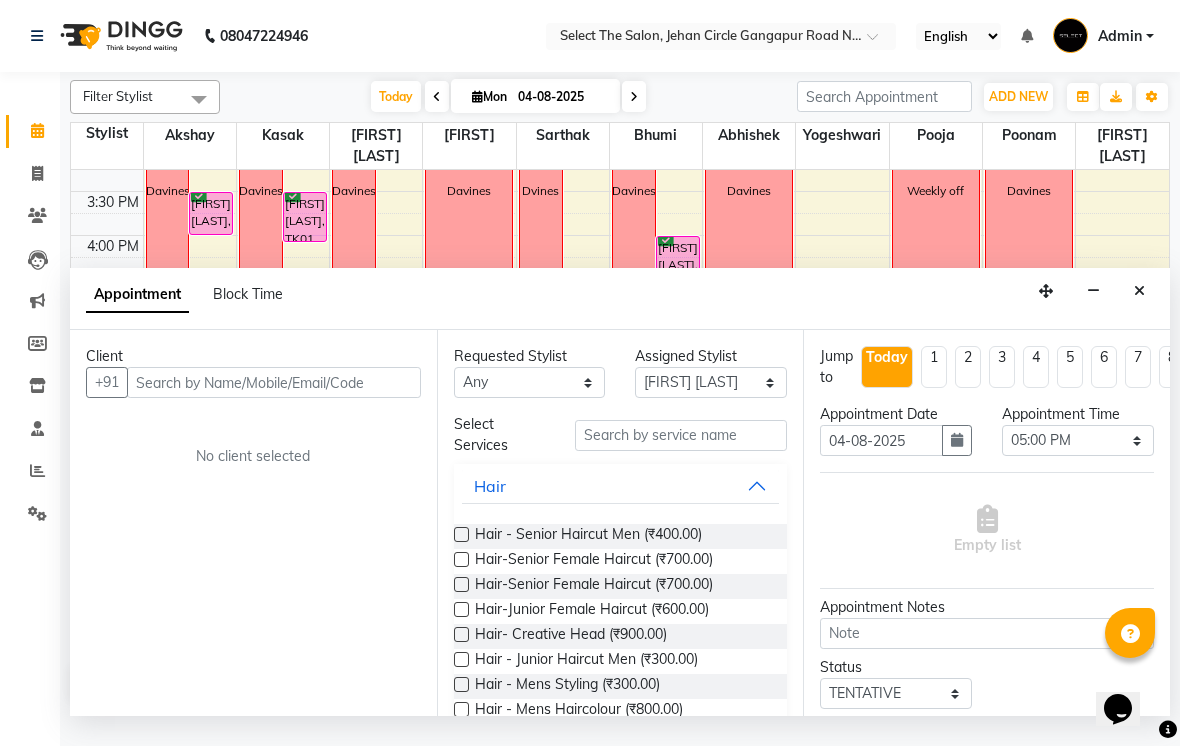 click at bounding box center (274, 382) 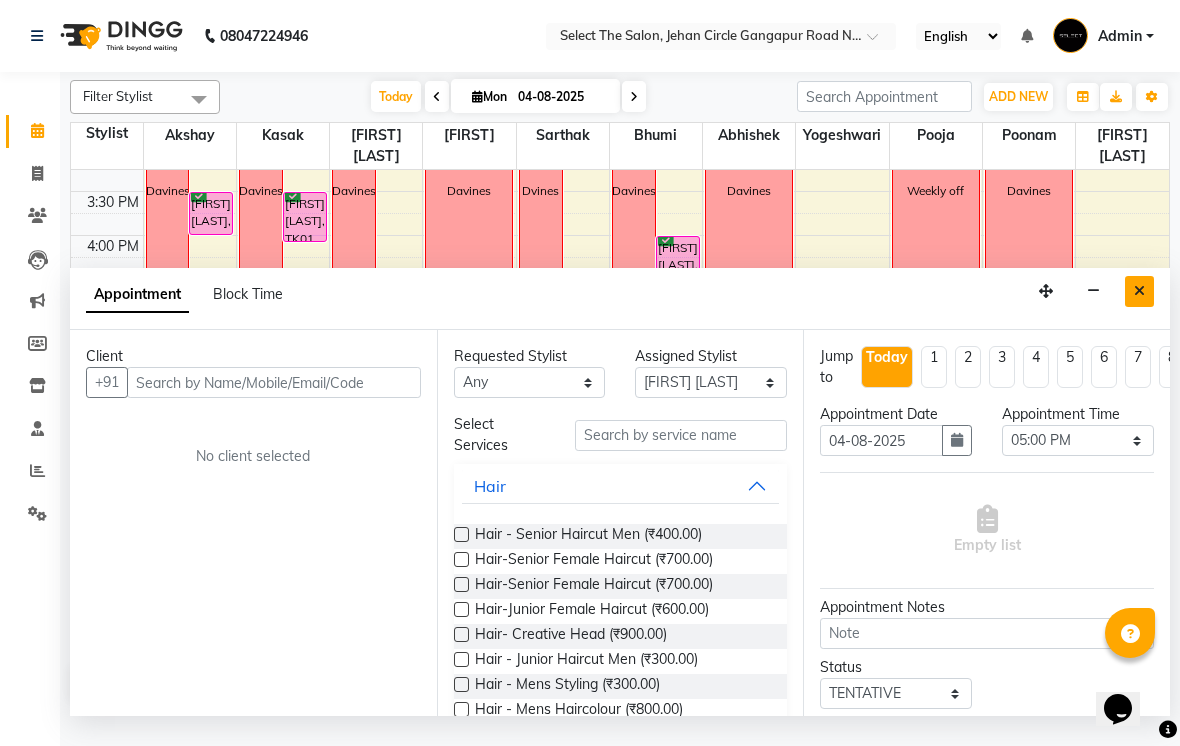 click at bounding box center (1139, 291) 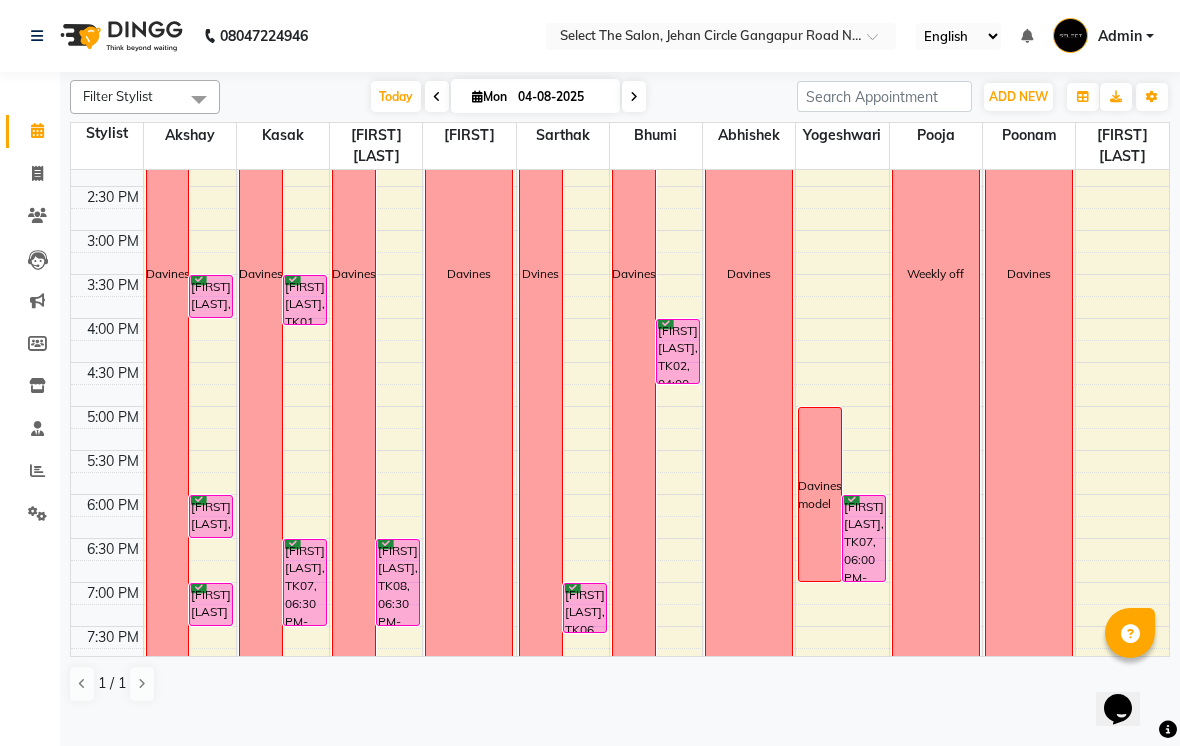 scroll, scrollTop: 556, scrollLeft: 0, axis: vertical 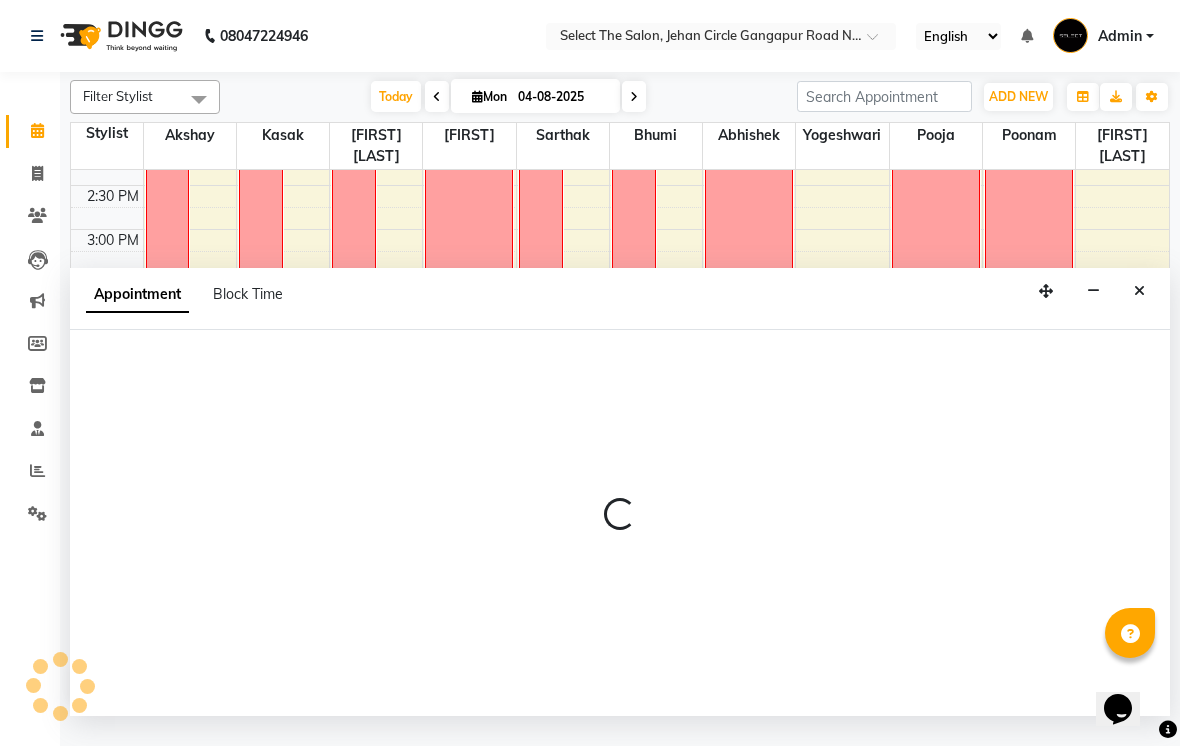 select on "31292" 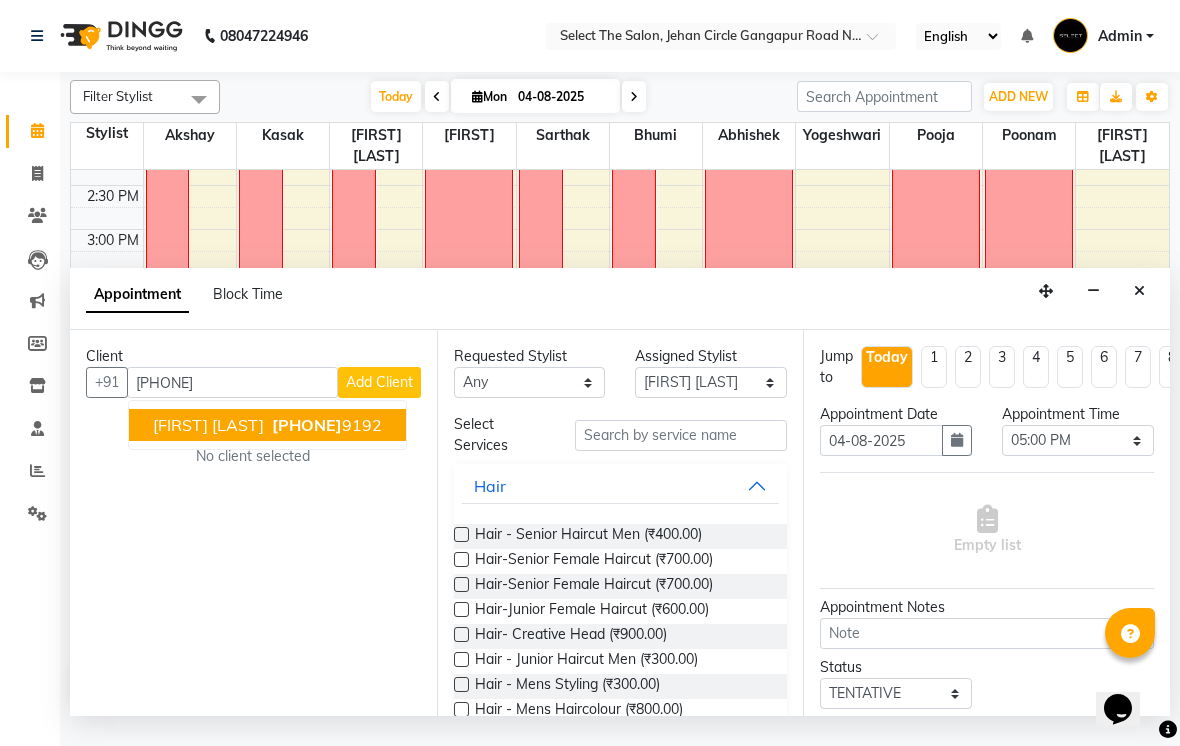 click on "[PHONE] [PHONE]" at bounding box center (325, 425) 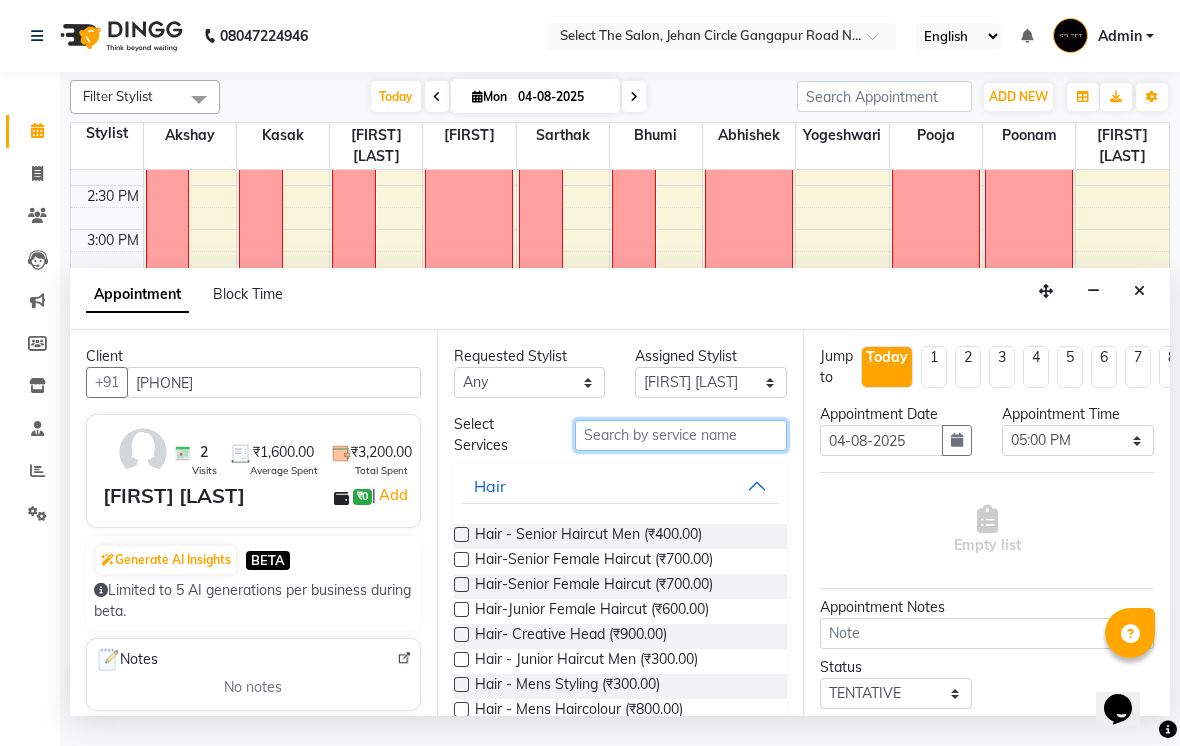 click at bounding box center [681, 435] 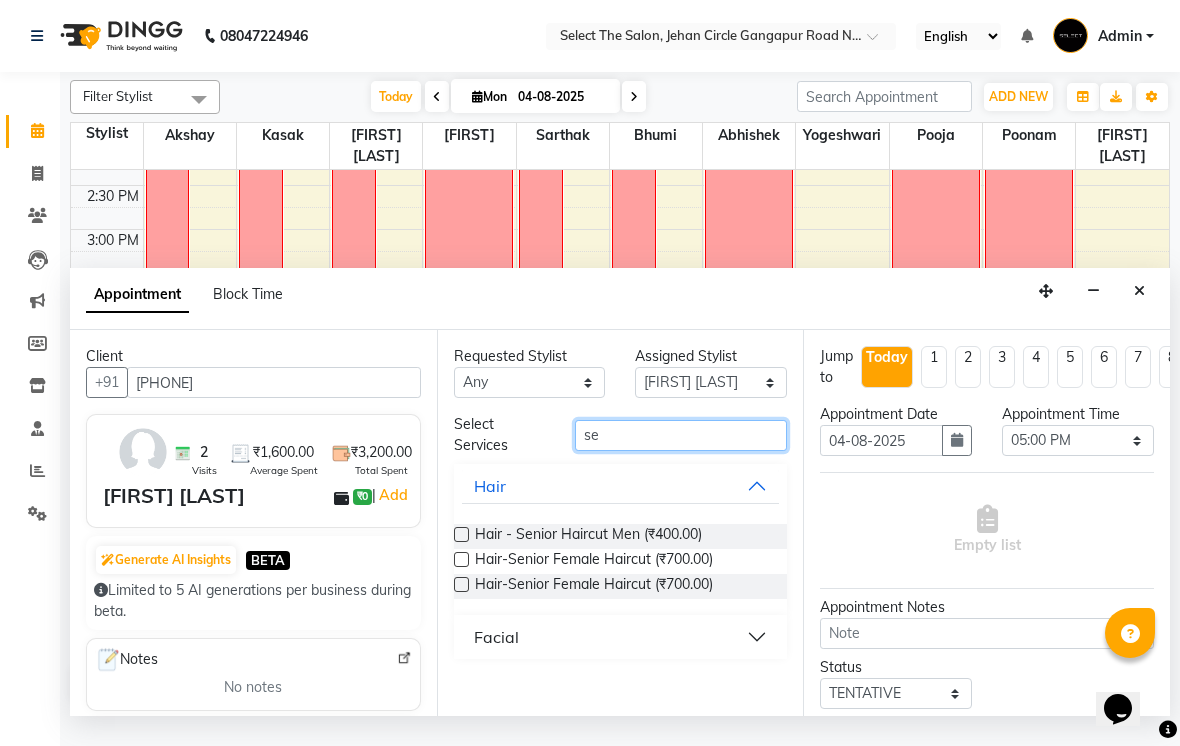type on "se" 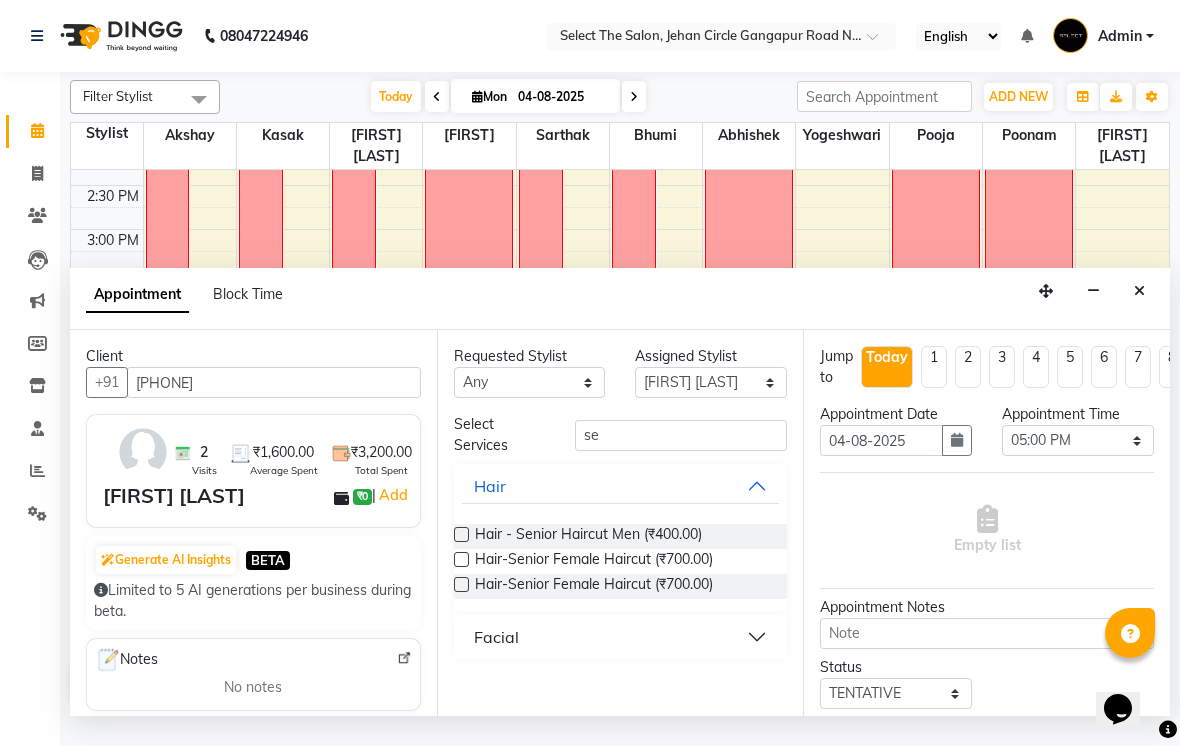 click on "Hair-Senior Female Haircut (₹700.00)" at bounding box center [621, 561] 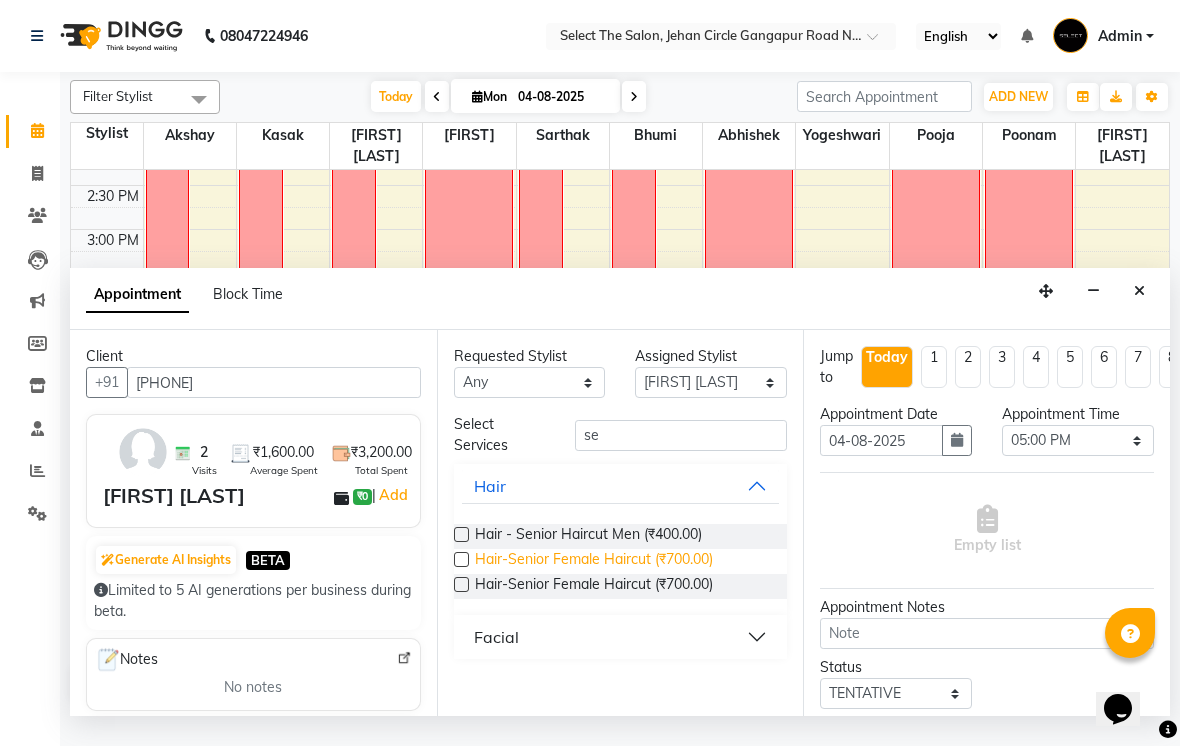 click on "Hair-Senior Female Haircut (₹700.00)" at bounding box center (594, 561) 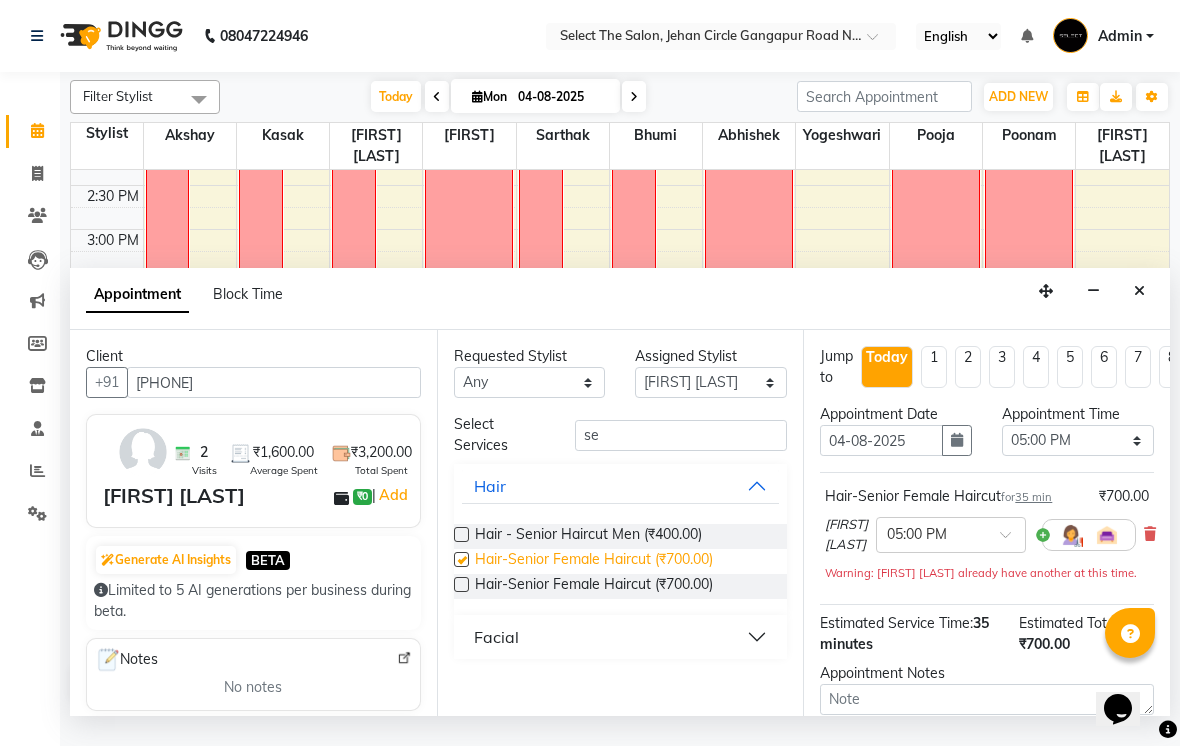 checkbox on "false" 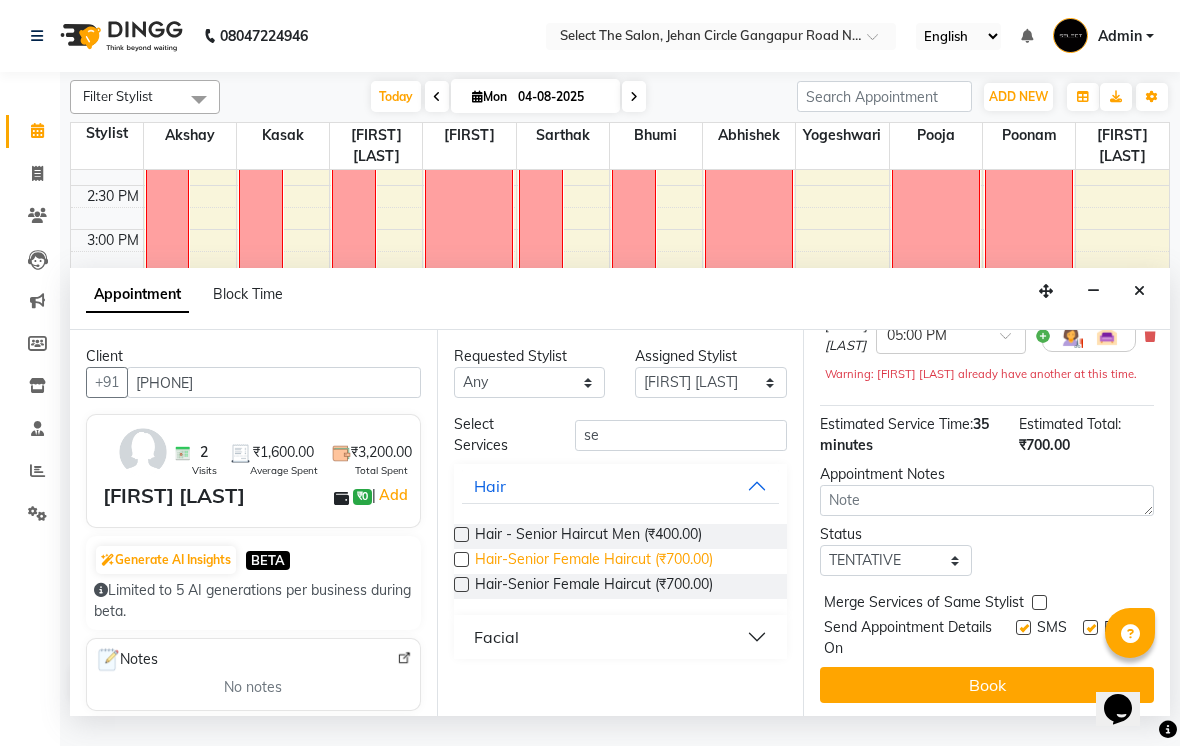 scroll, scrollTop: 199, scrollLeft: 0, axis: vertical 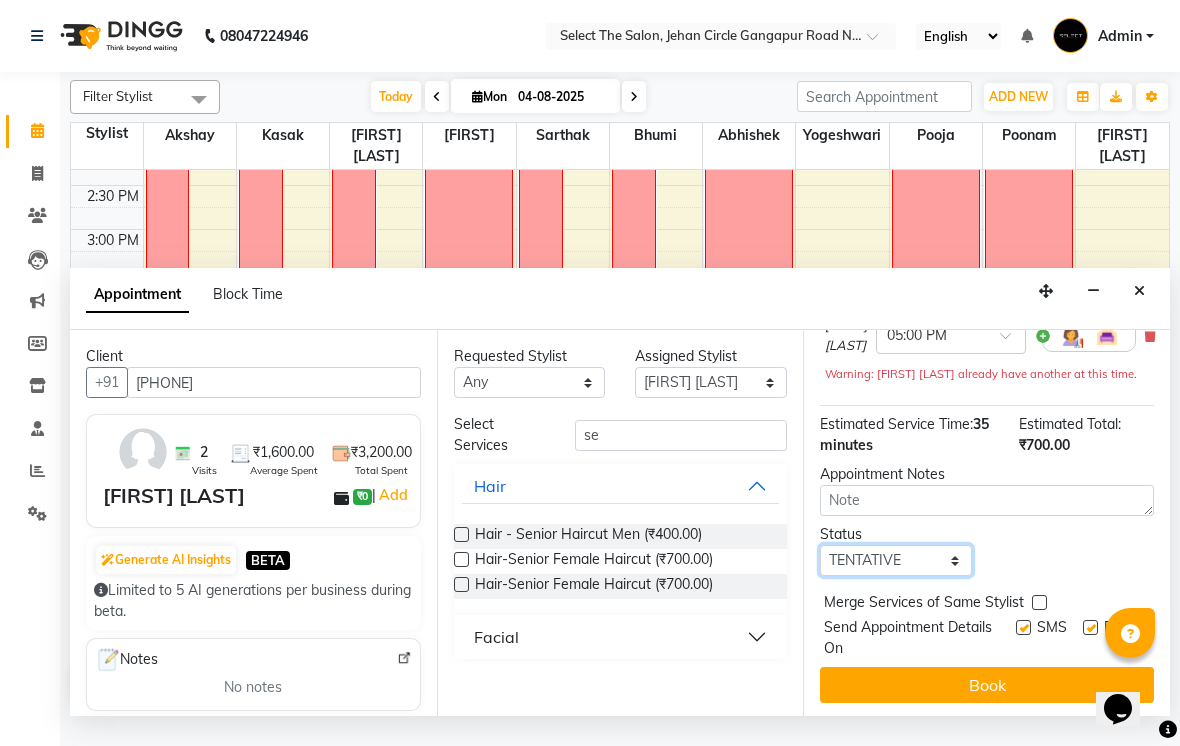 click on "Select TENTATIVE CONFIRM CHECK-IN UPCOMING" at bounding box center (896, 560) 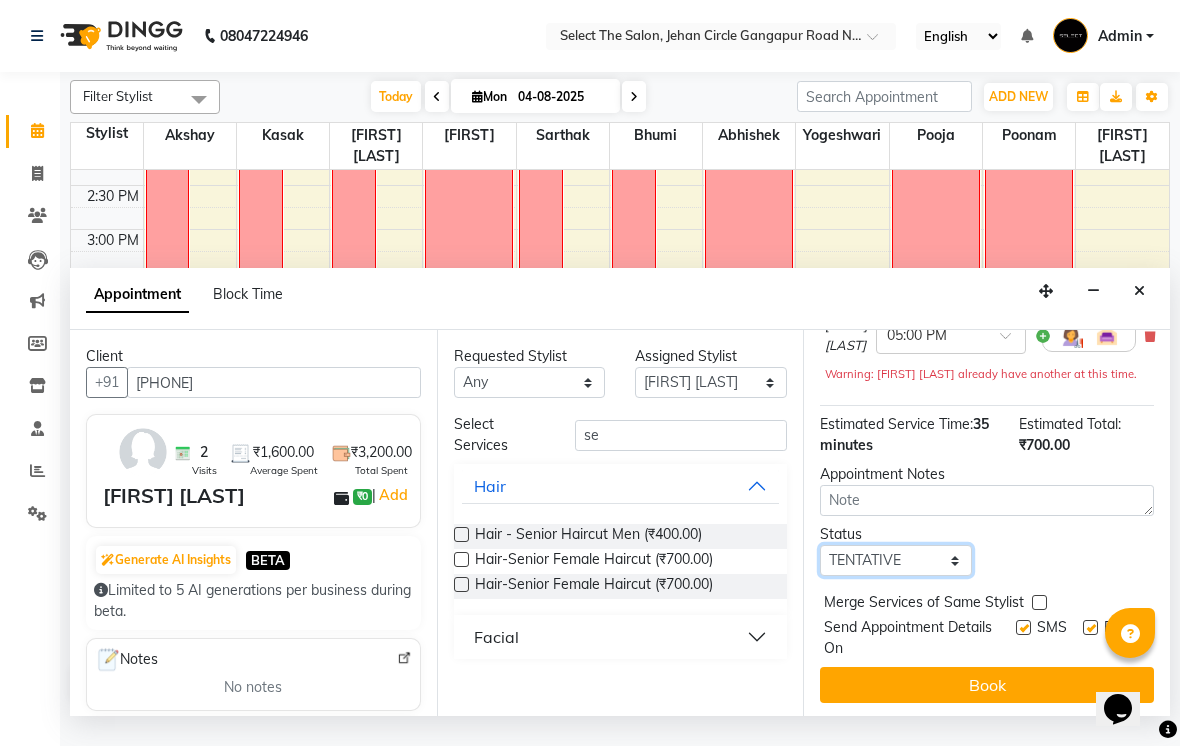 select on "confirm booking" 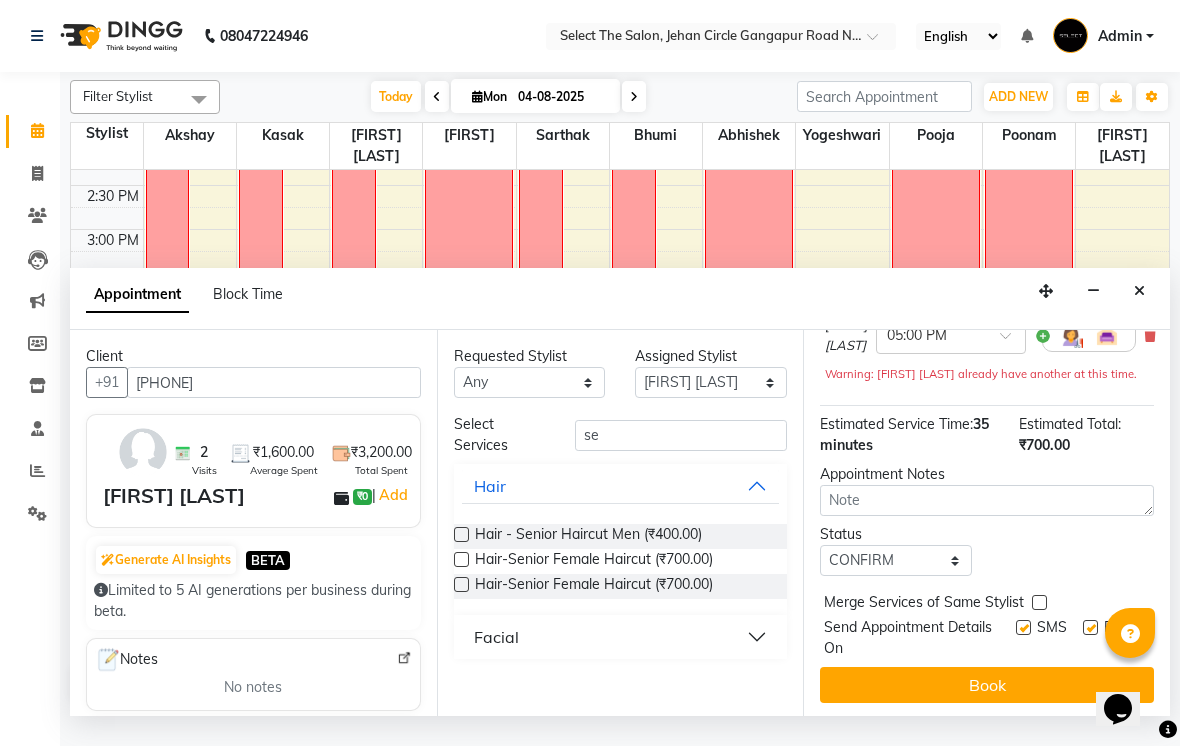 click on "SMS" at bounding box center (1049, 638) 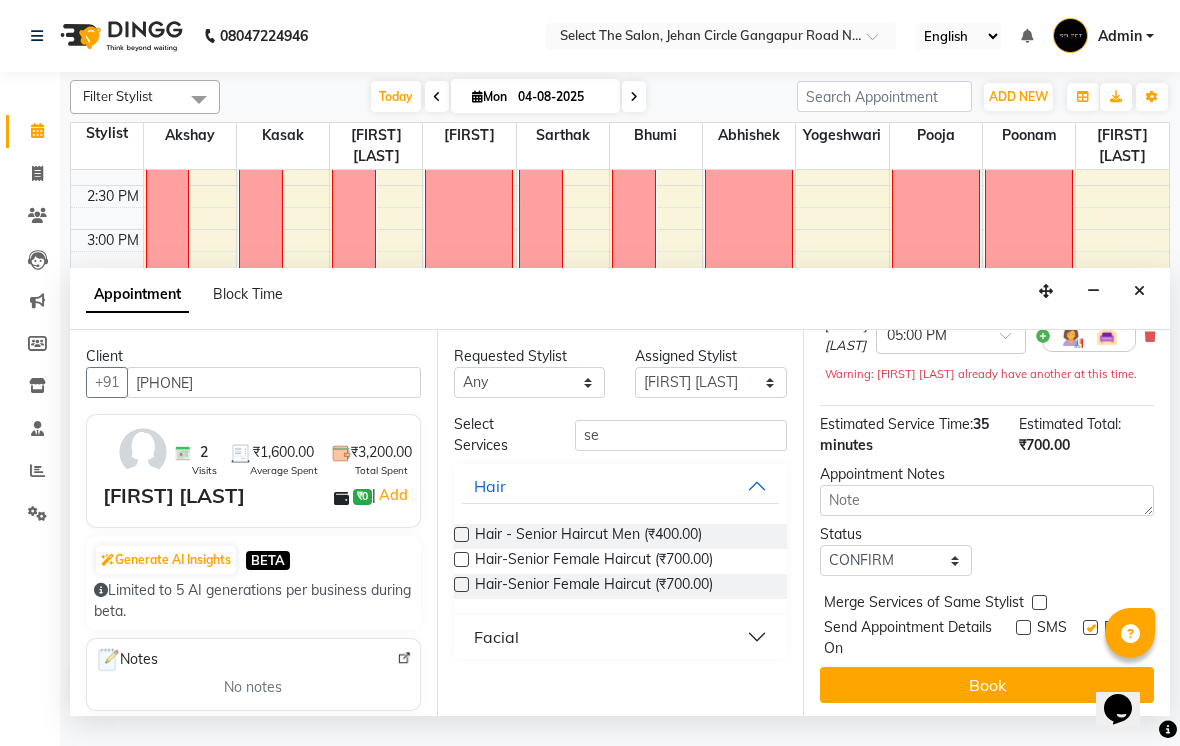 click at bounding box center [1090, 627] 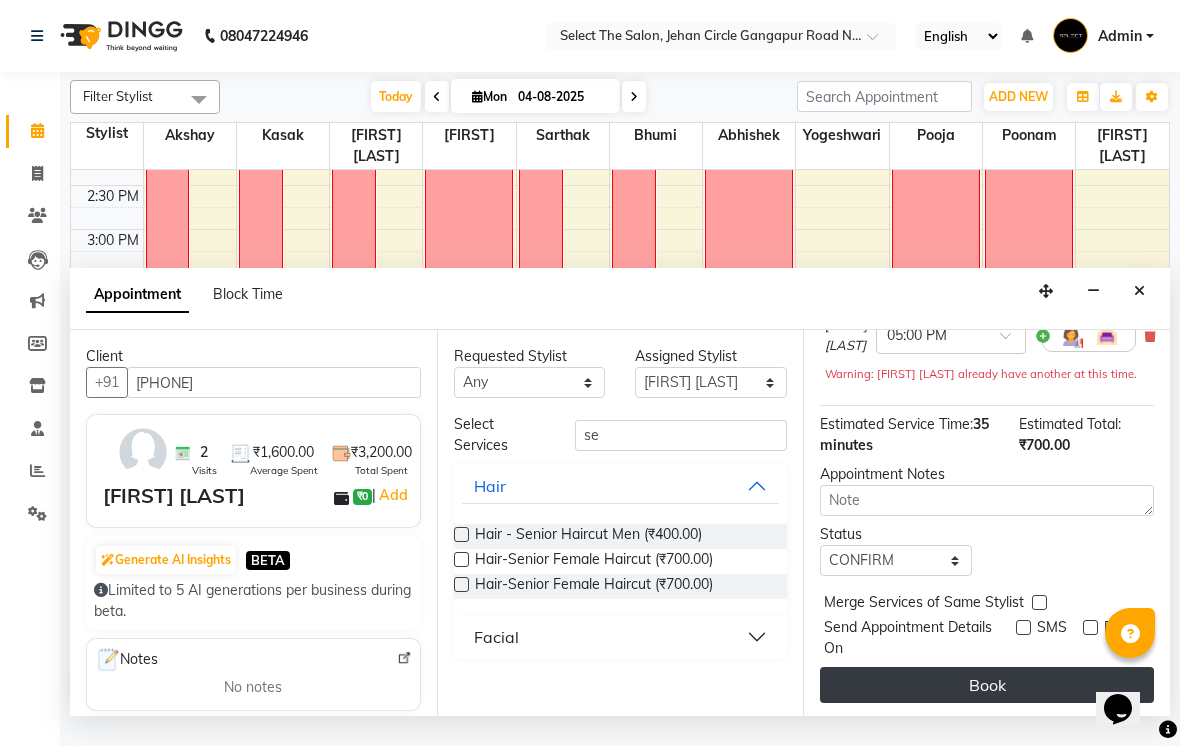 click on "Book" at bounding box center [987, 685] 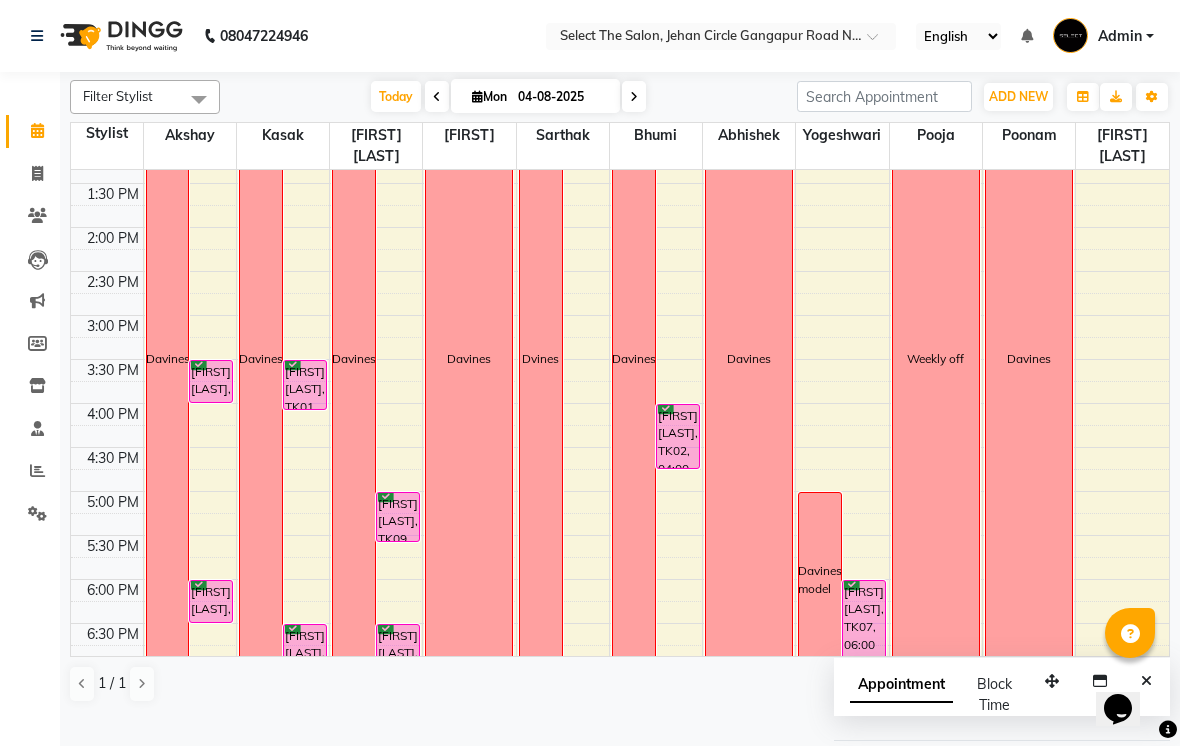 scroll, scrollTop: 475, scrollLeft: 0, axis: vertical 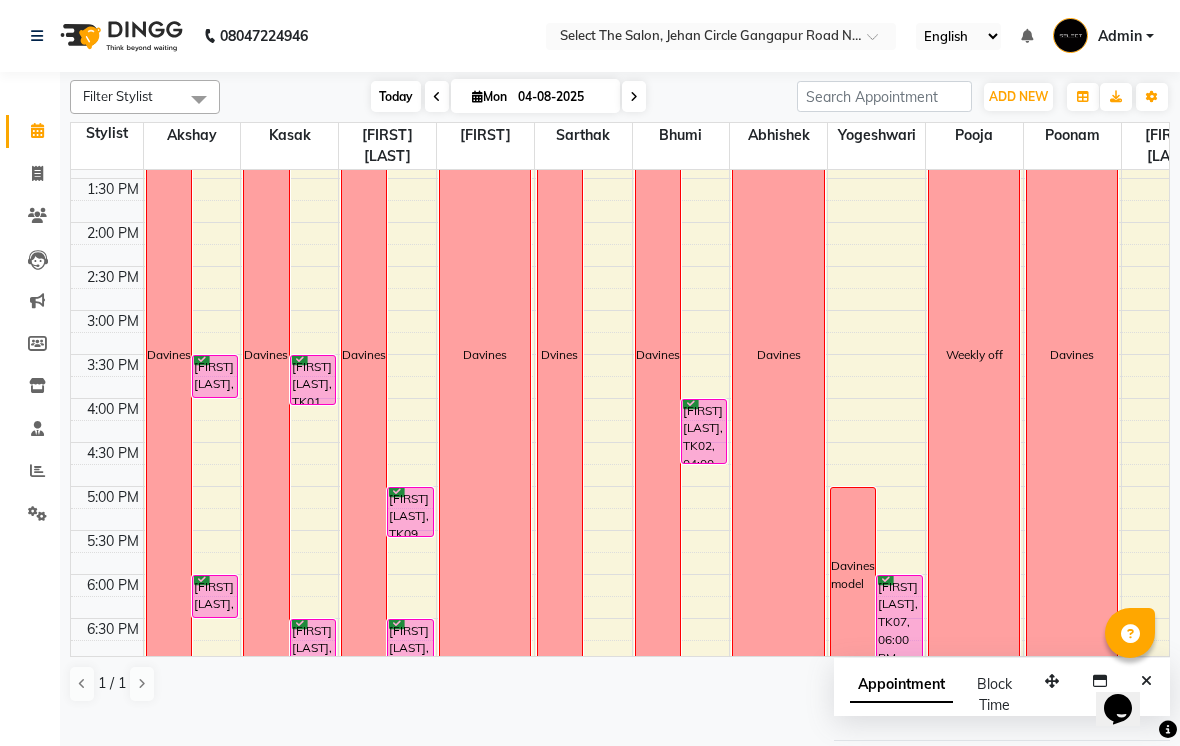 click on "Today" at bounding box center [396, 96] 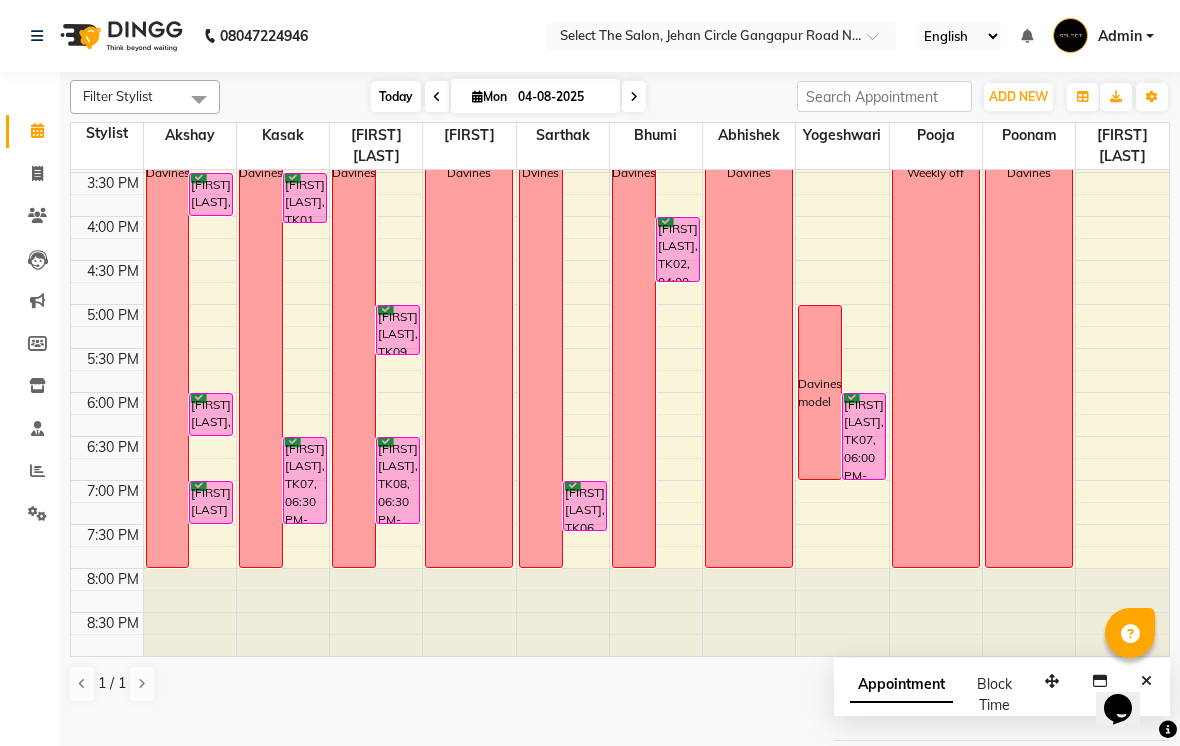 scroll, scrollTop: 657, scrollLeft: 0, axis: vertical 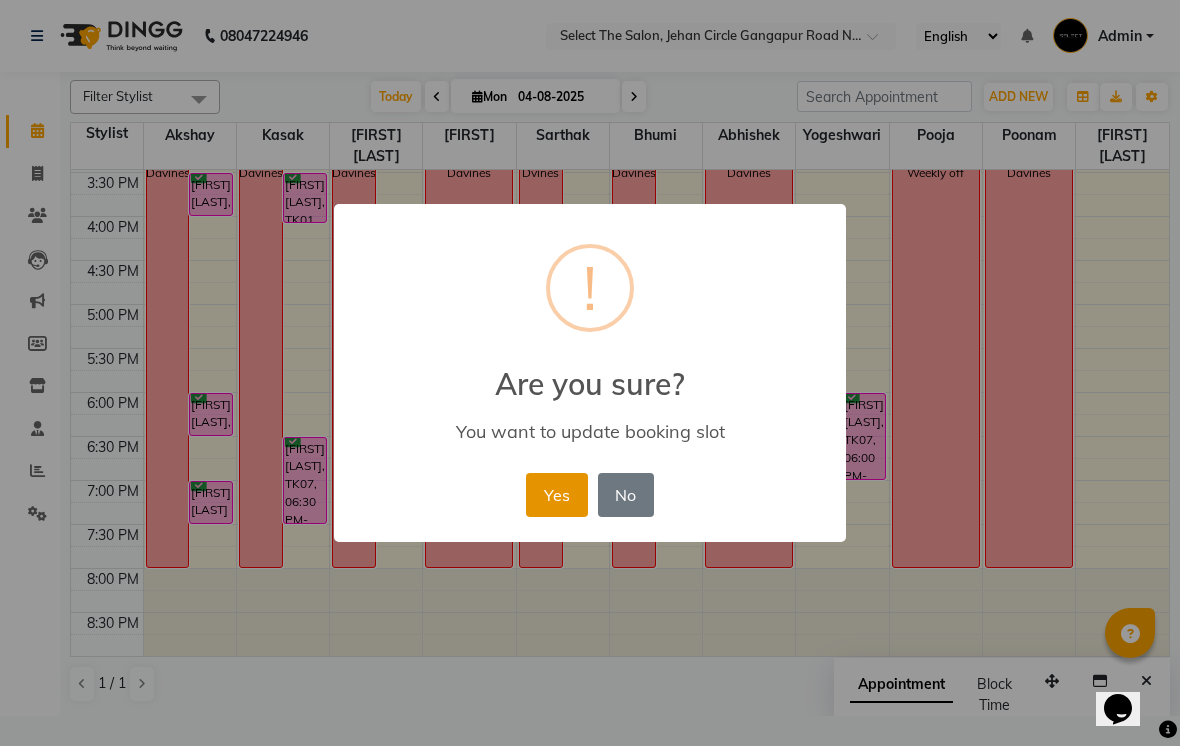 click on "Yes" at bounding box center (556, 495) 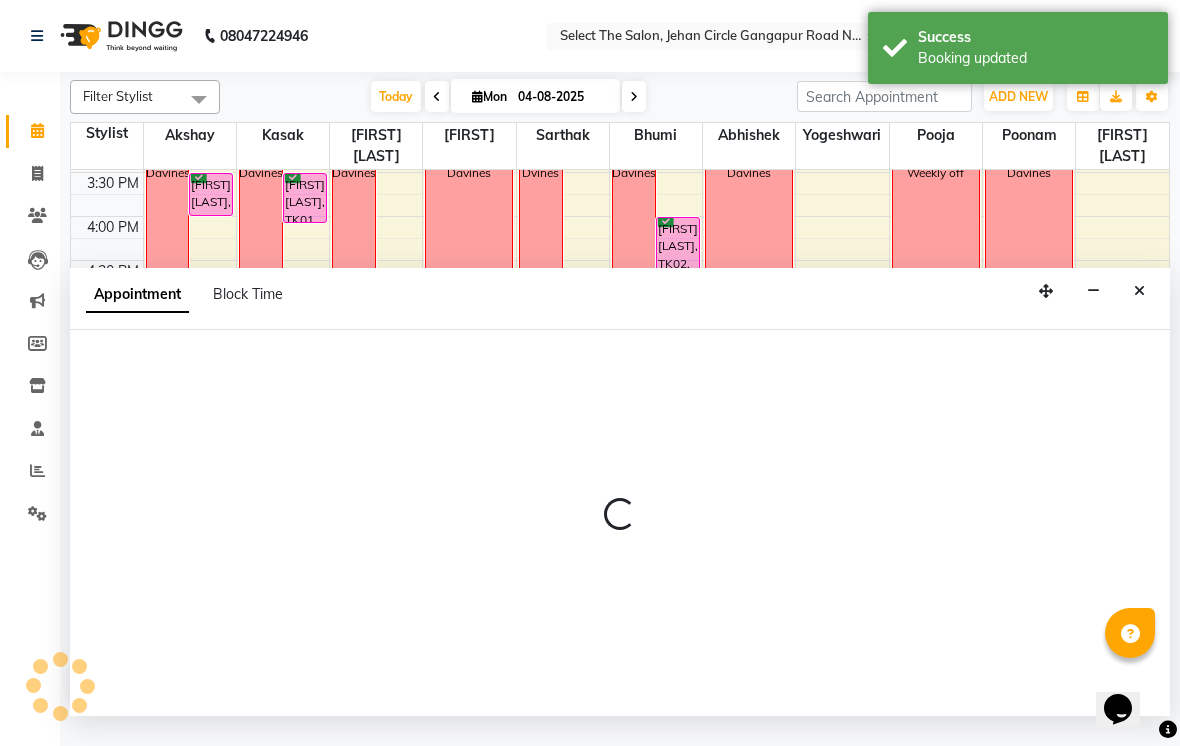 select on "31292" 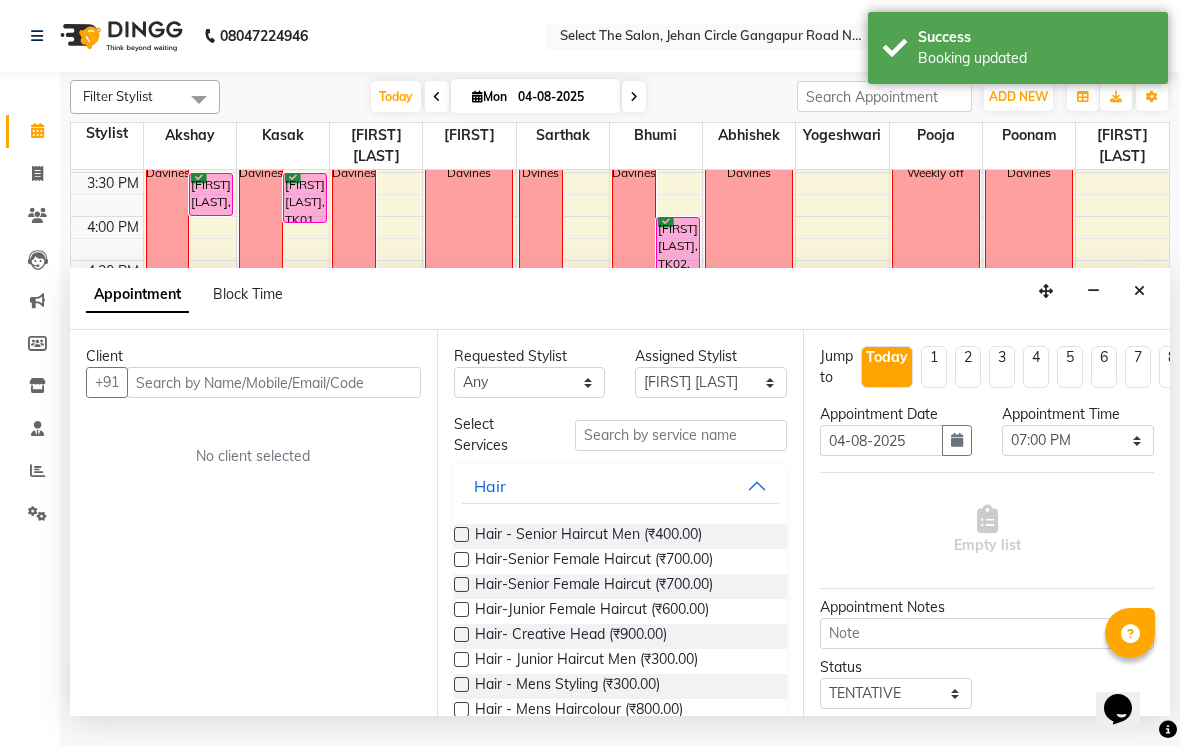 click at bounding box center [274, 382] 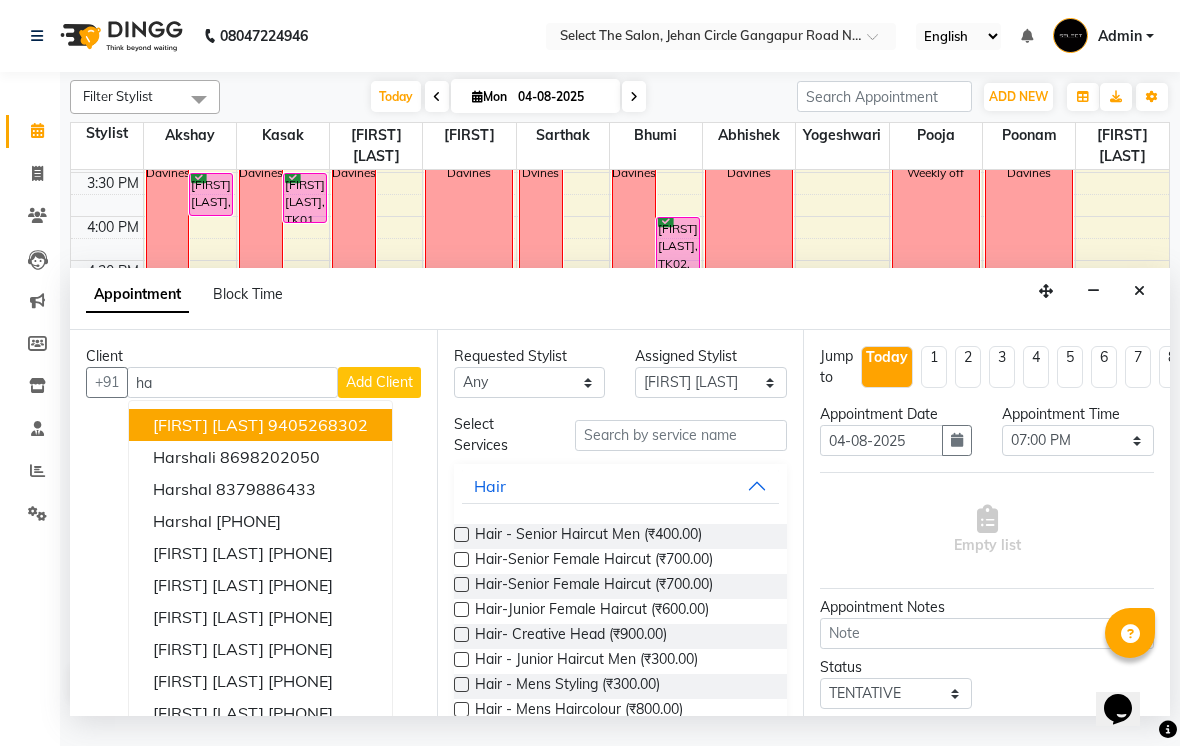 type on "h" 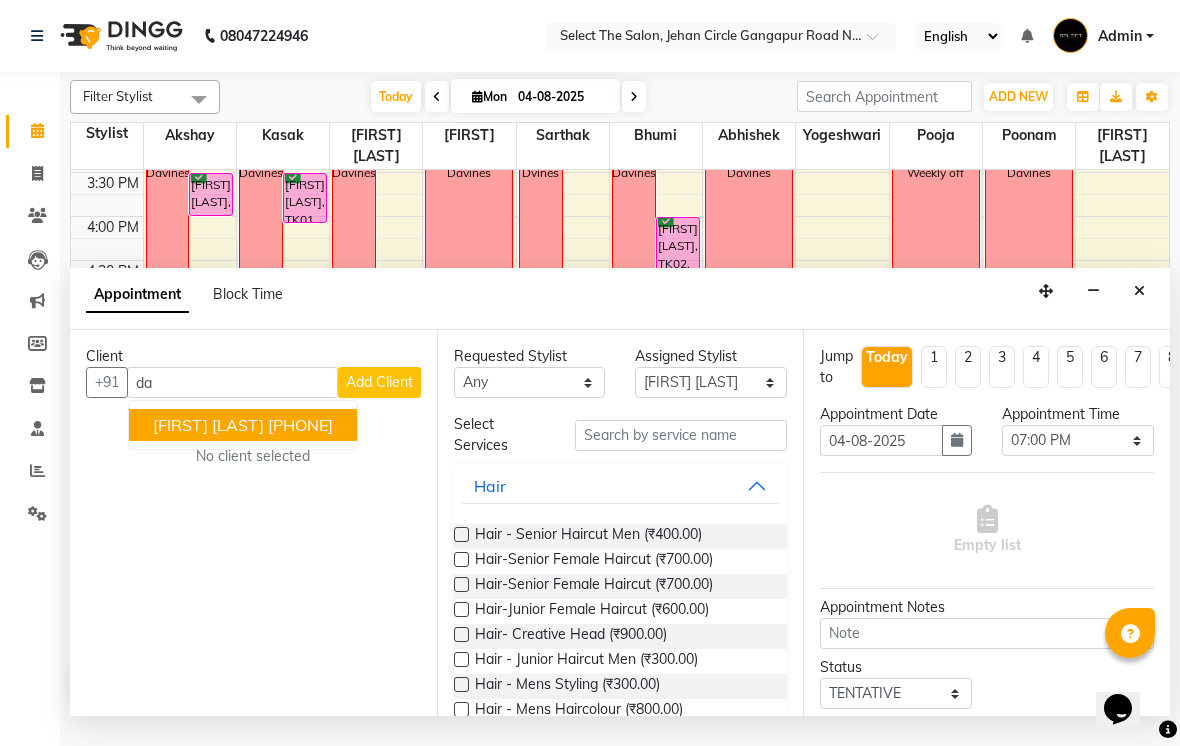 type on "d" 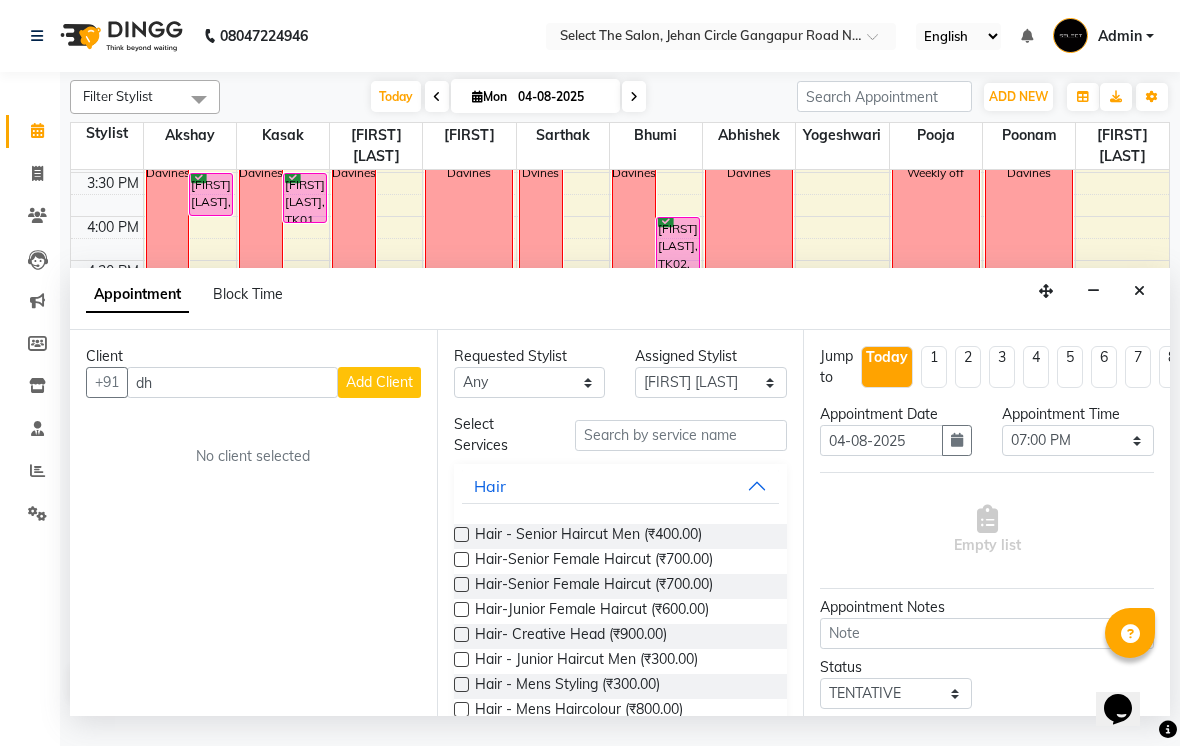 type on "d" 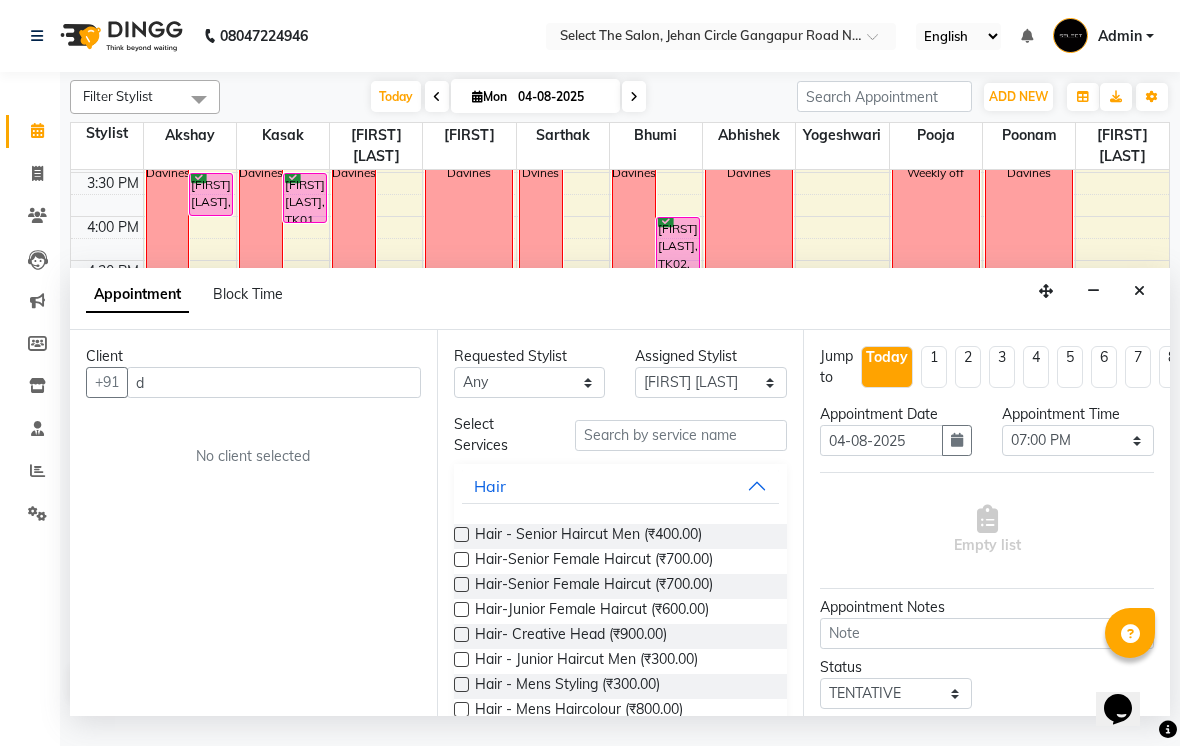 type 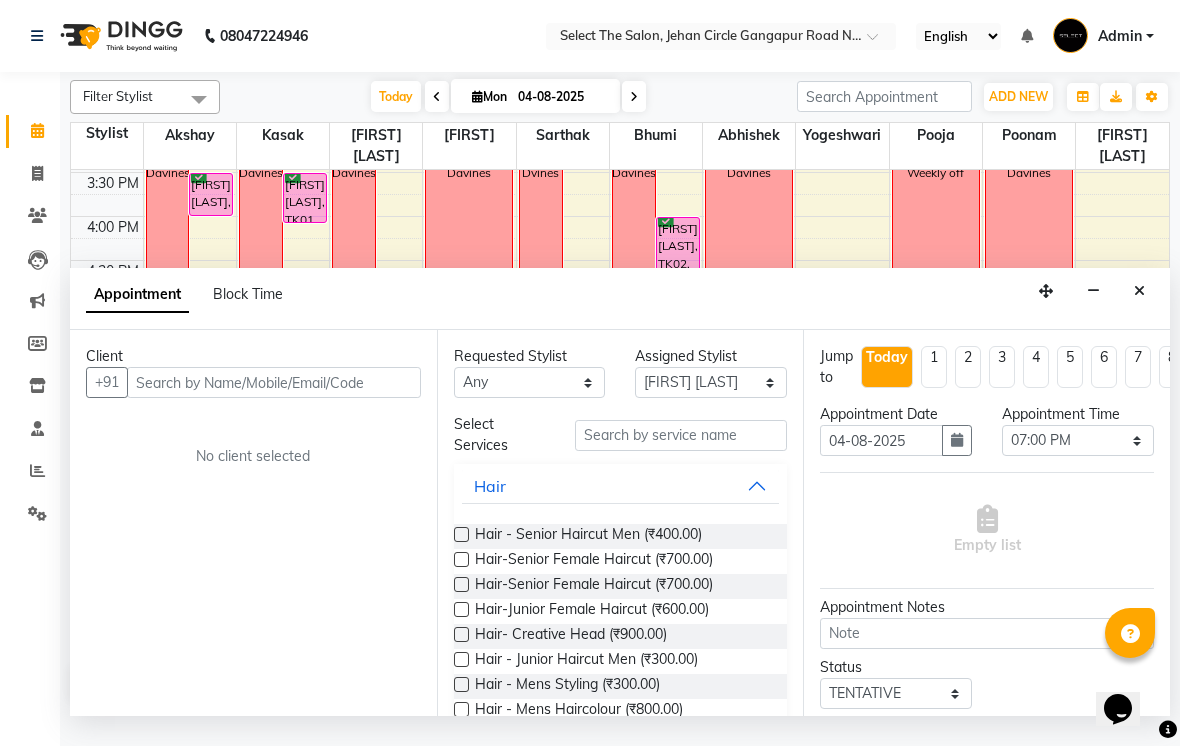 click on "Hair - Senior Haircut Men (₹400.00)" at bounding box center (621, 536) 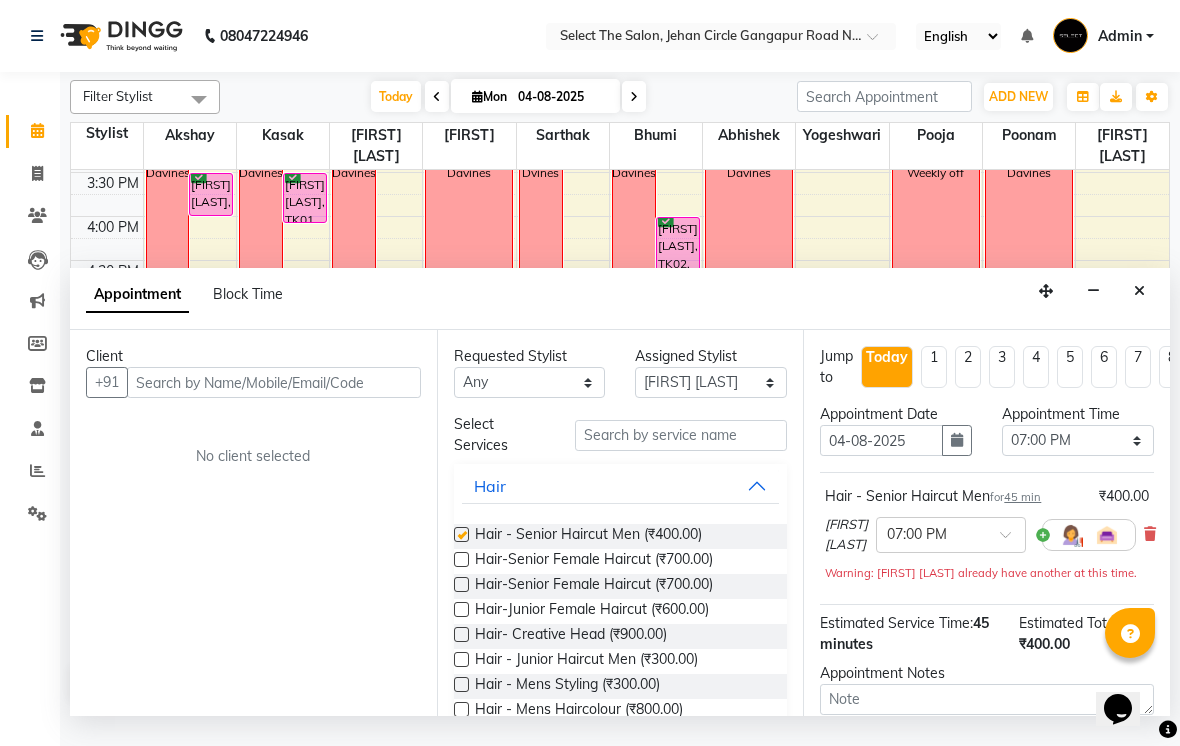 checkbox on "false" 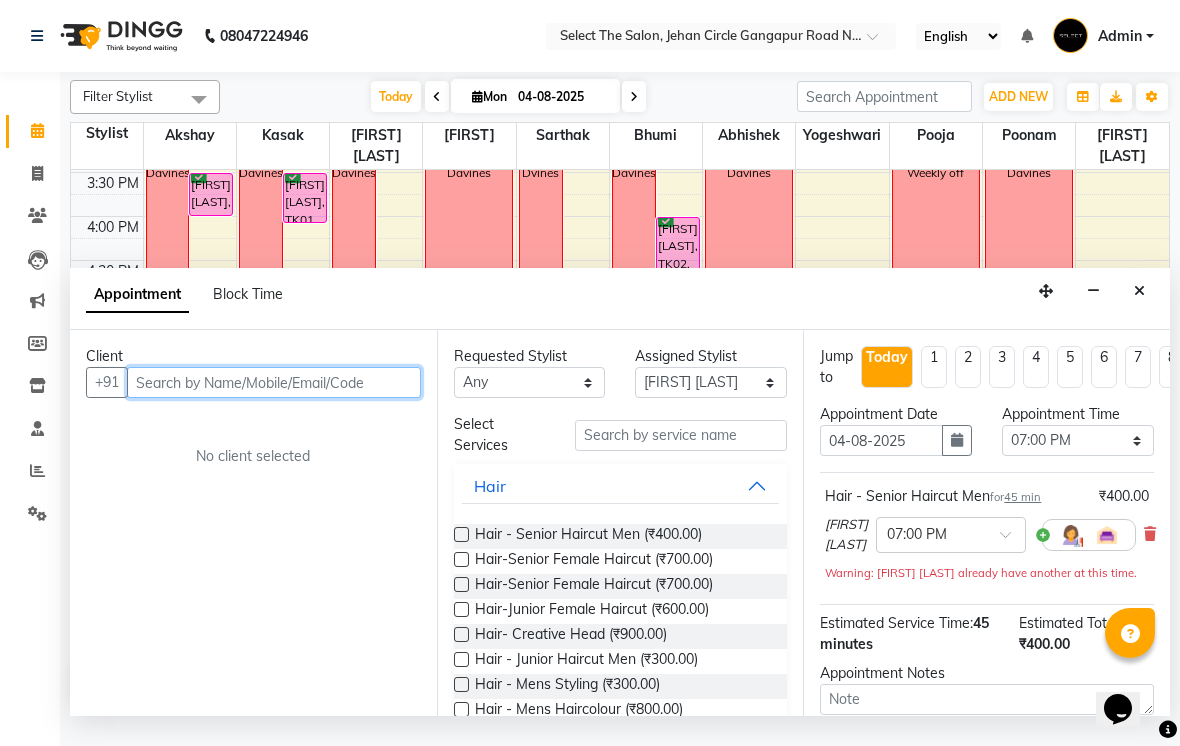 click at bounding box center [274, 382] 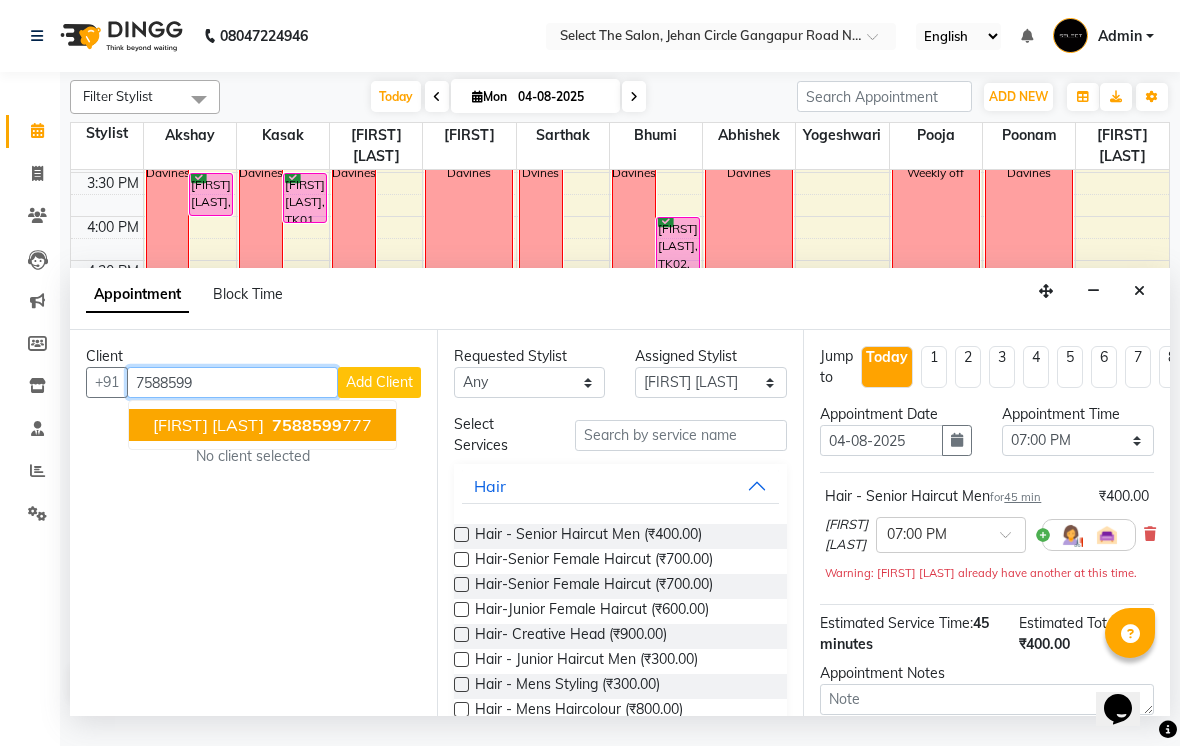 click on "[FIRST] [LAST]   [PHONE] [PHONE]" at bounding box center (262, 425) 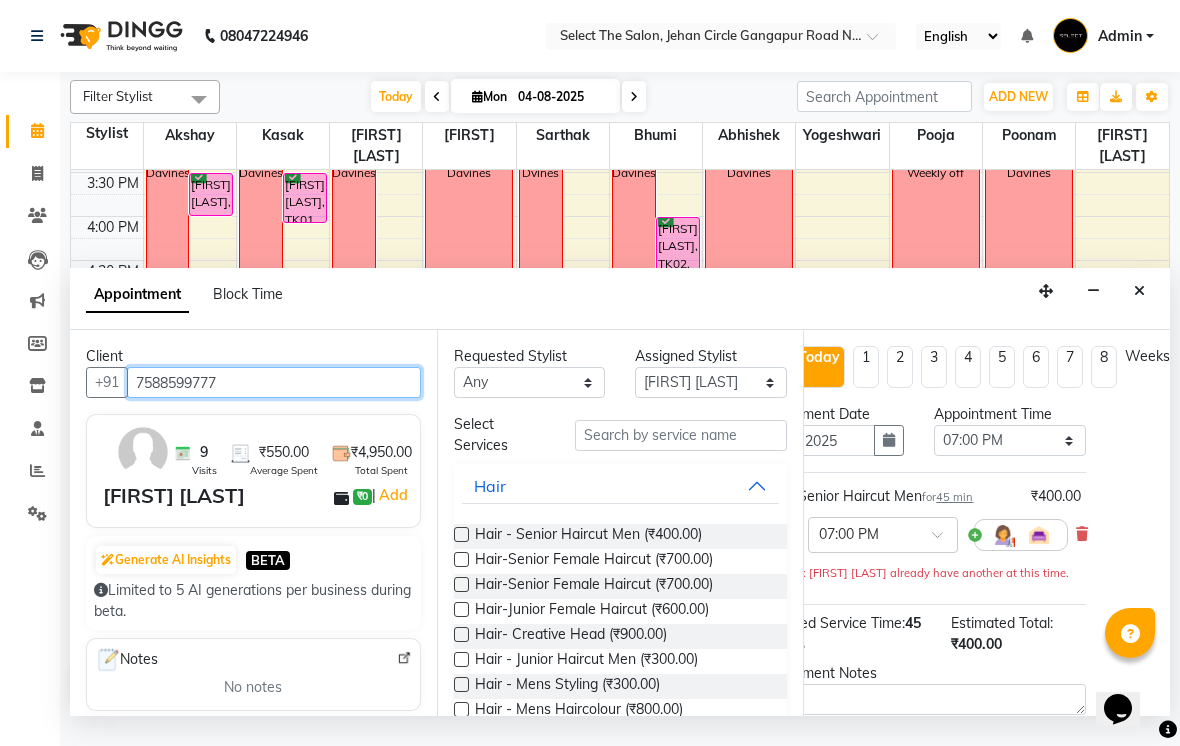 scroll, scrollTop: 0, scrollLeft: 69, axis: horizontal 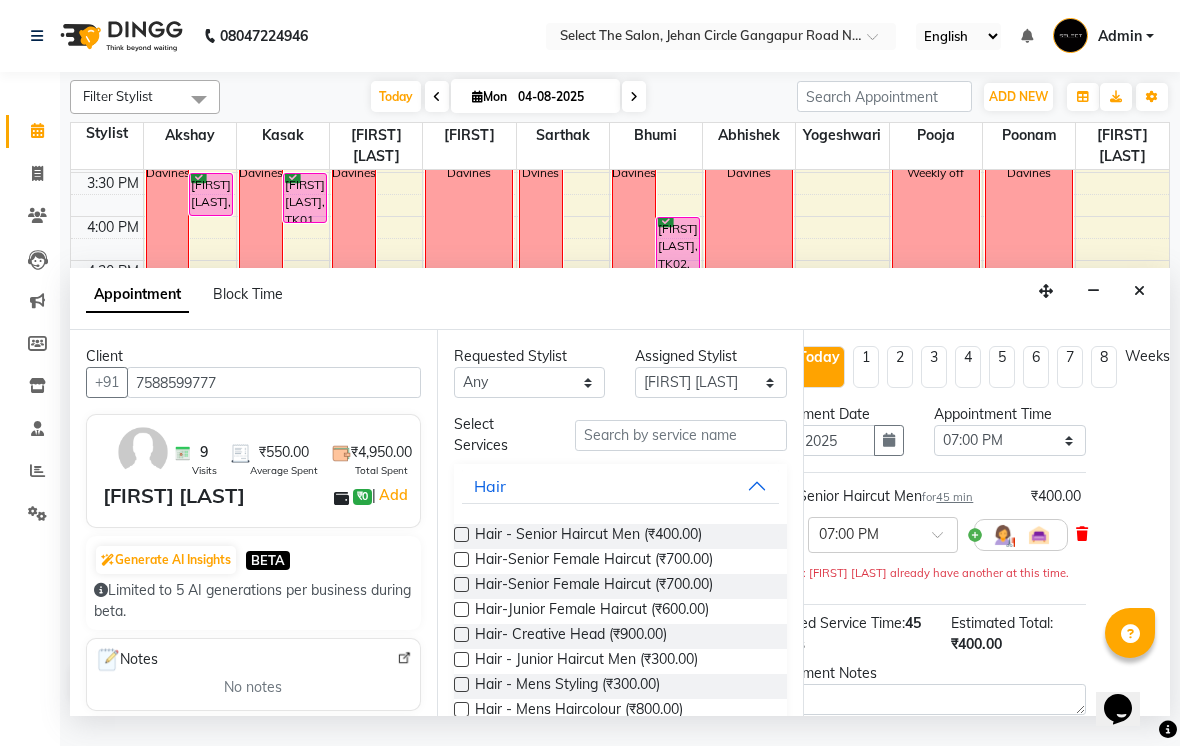 click at bounding box center [1082, 534] 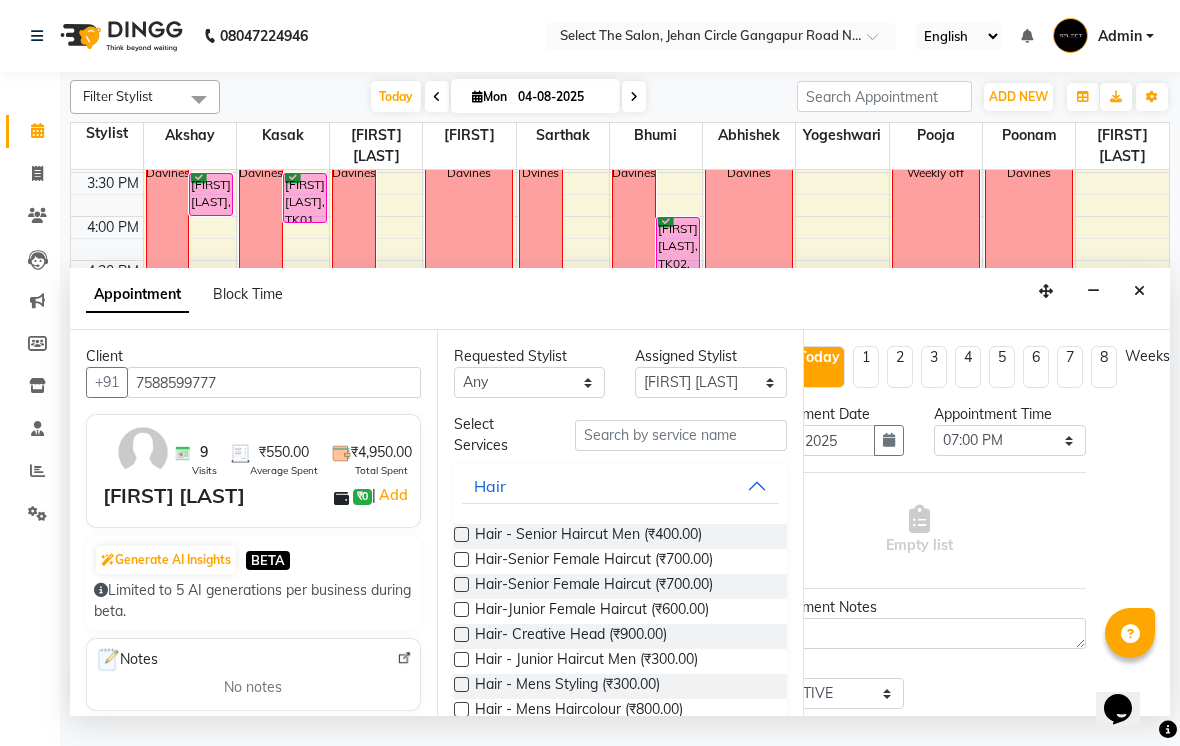 click at bounding box center [461, 559] 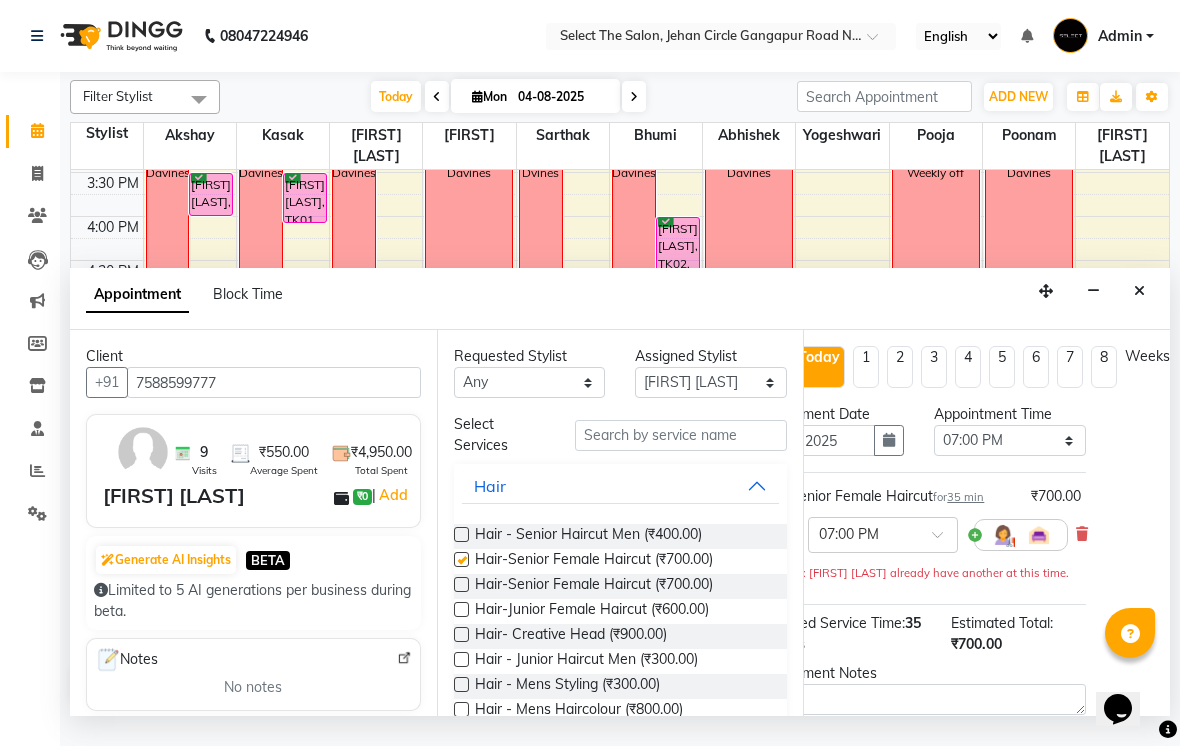 checkbox on "false" 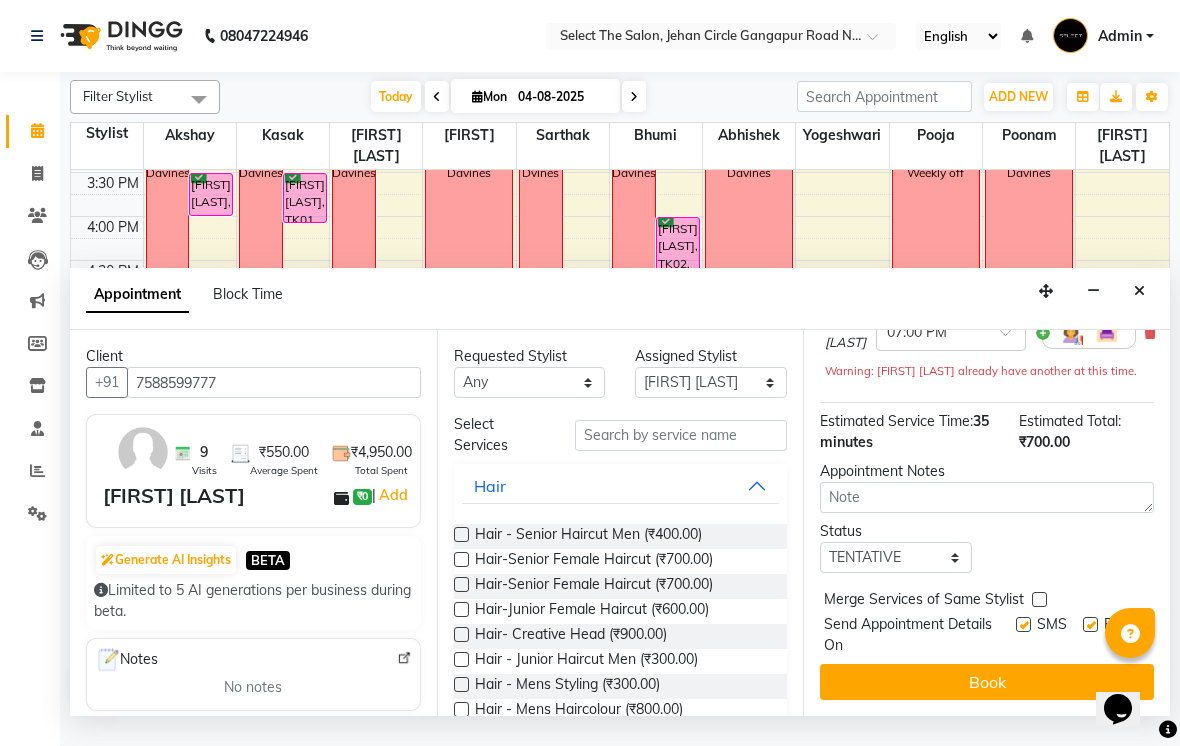 scroll, scrollTop: 201, scrollLeft: -1, axis: both 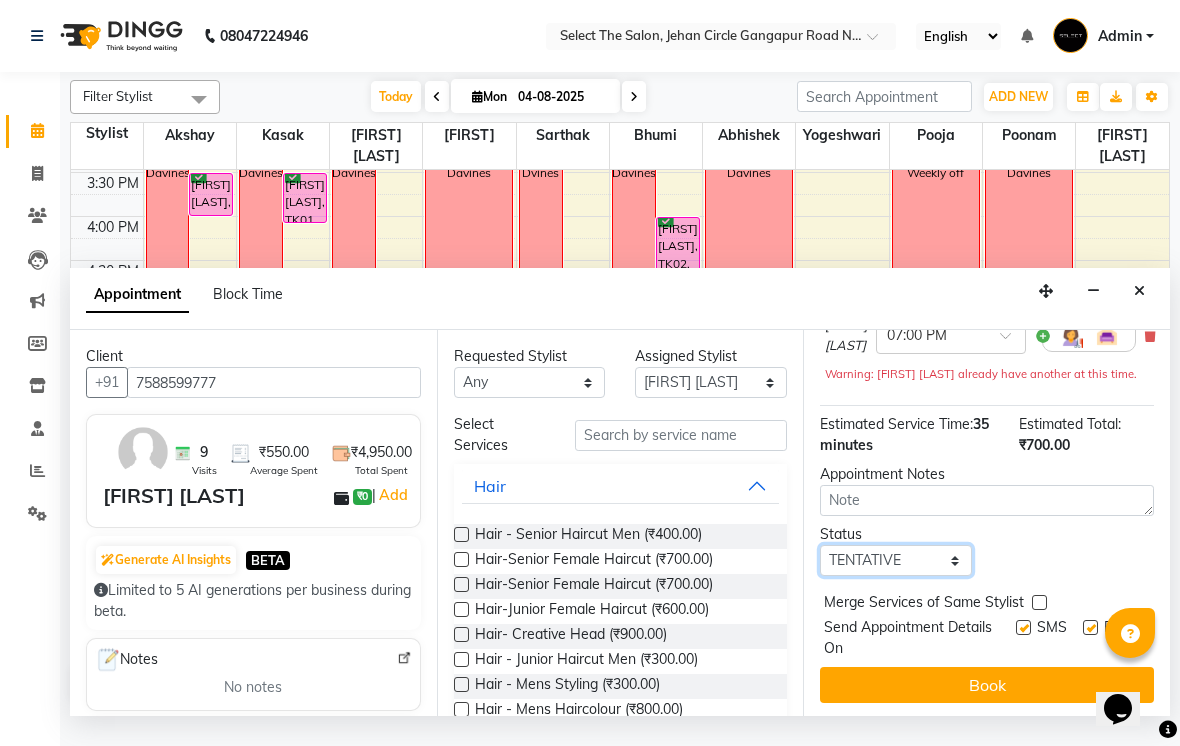 click on "Select TENTATIVE CONFIRM CHECK-IN UPCOMING" at bounding box center [896, 560] 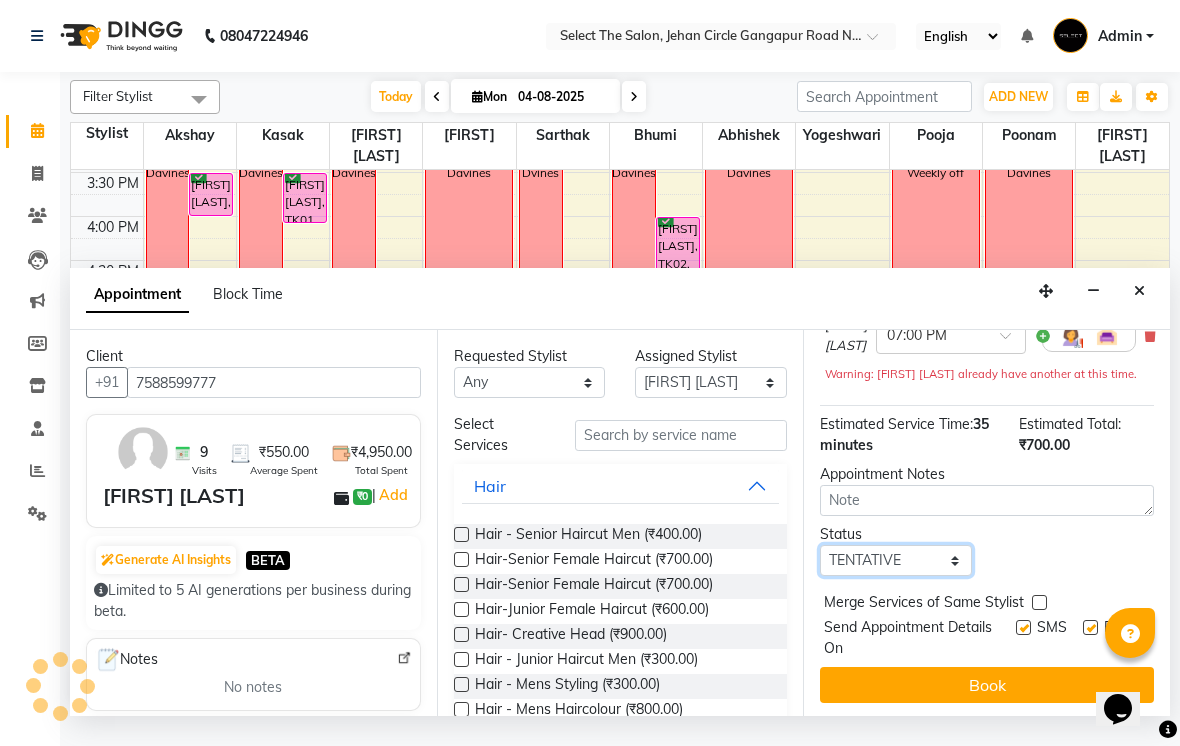 scroll, scrollTop: 199, scrollLeft: 0, axis: vertical 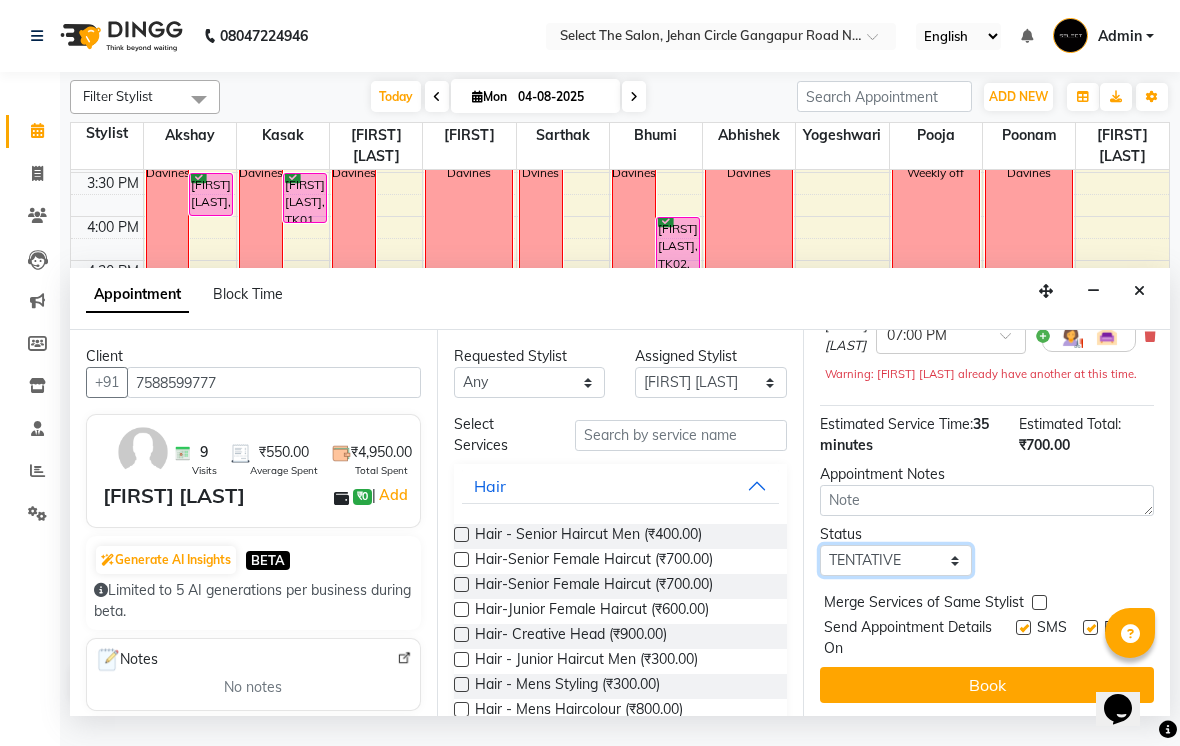 select on "confirm booking" 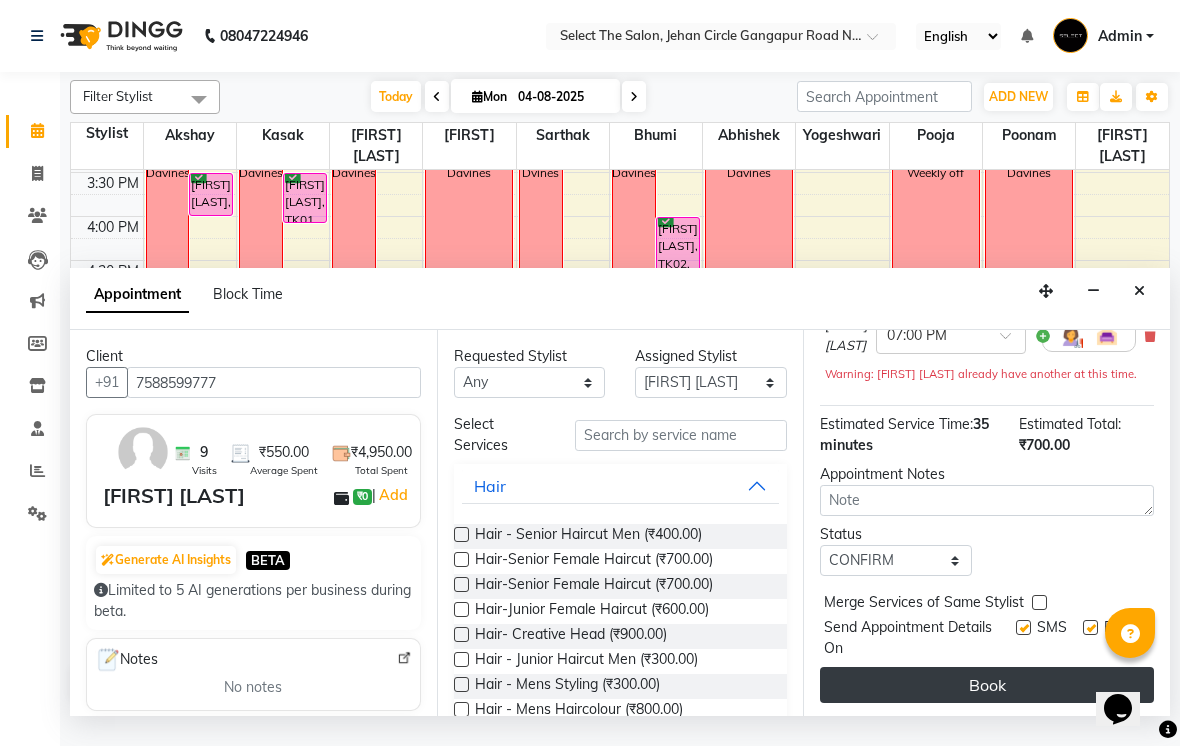 click on "Book" at bounding box center (987, 685) 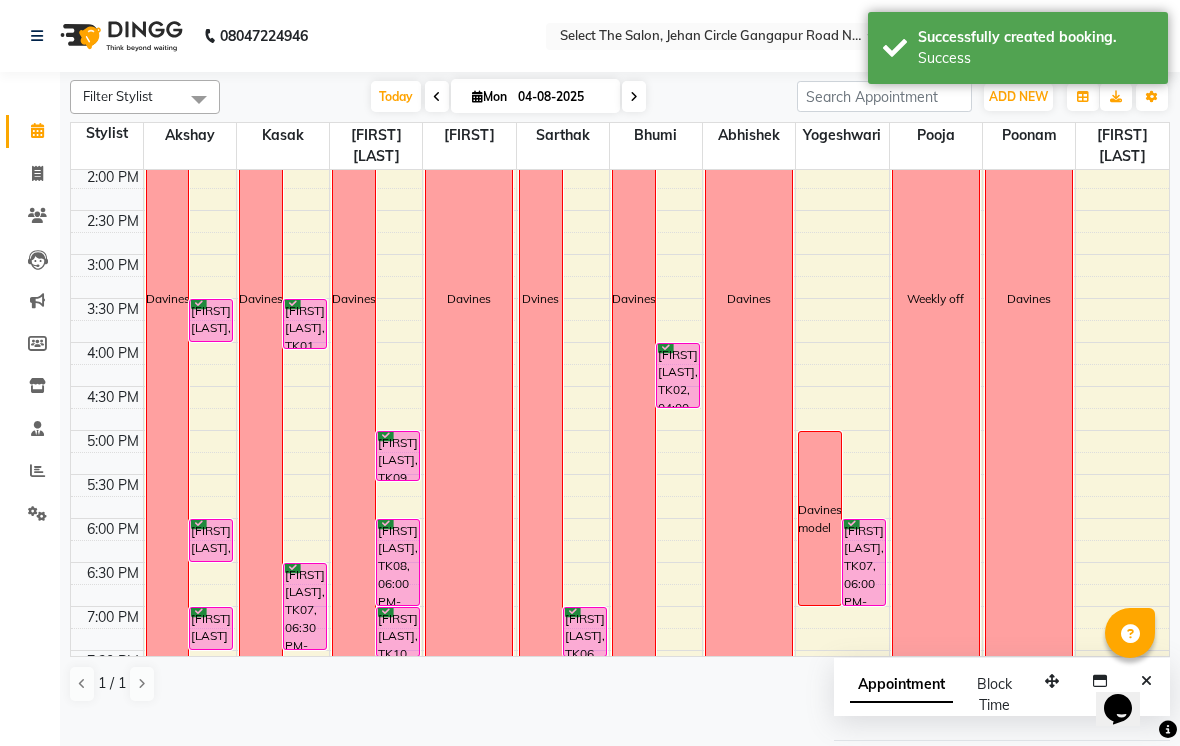 scroll, scrollTop: 522, scrollLeft: 0, axis: vertical 